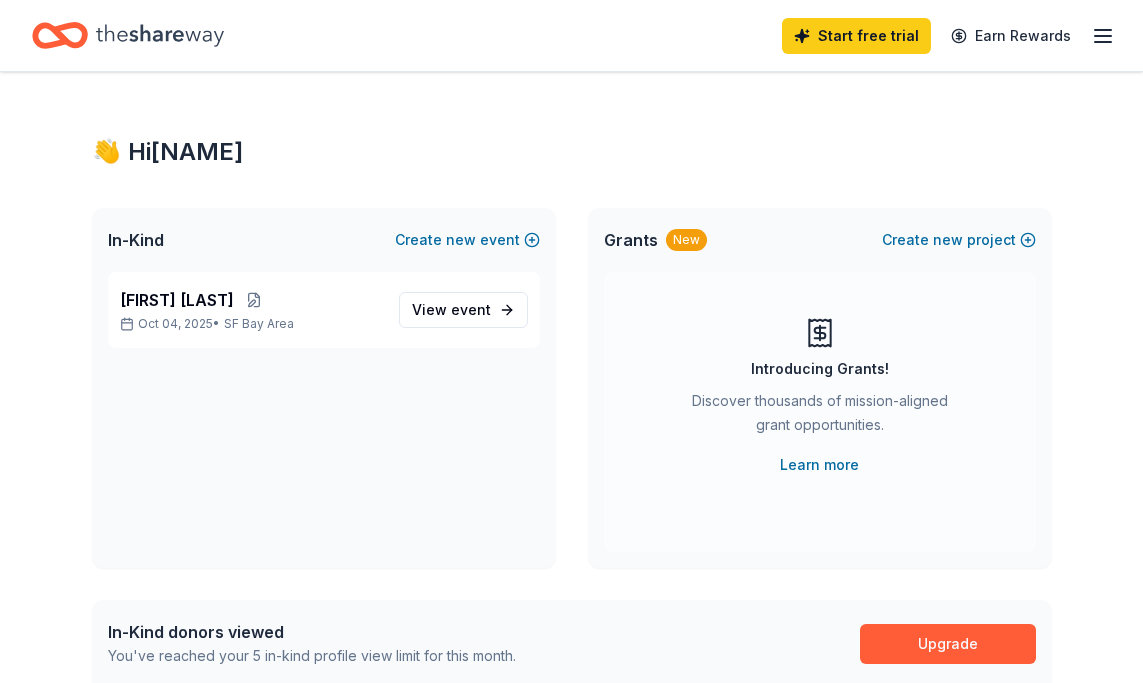 scroll, scrollTop: 0, scrollLeft: 0, axis: both 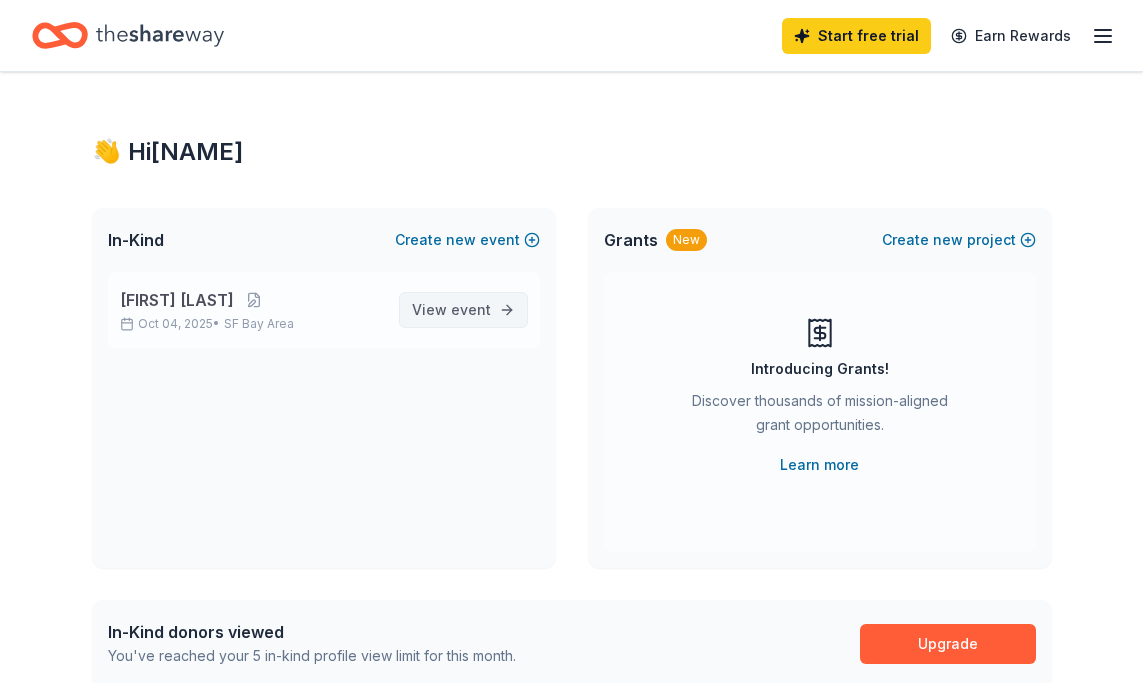 click on "event" at bounding box center (471, 309) 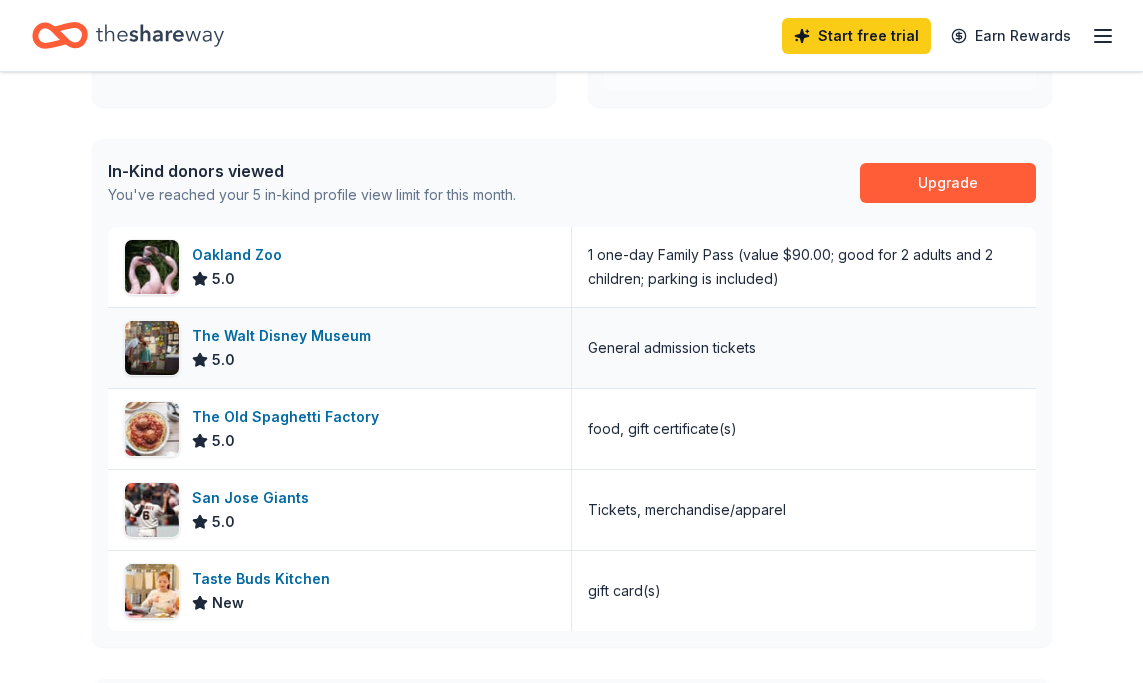 scroll, scrollTop: 479, scrollLeft: 0, axis: vertical 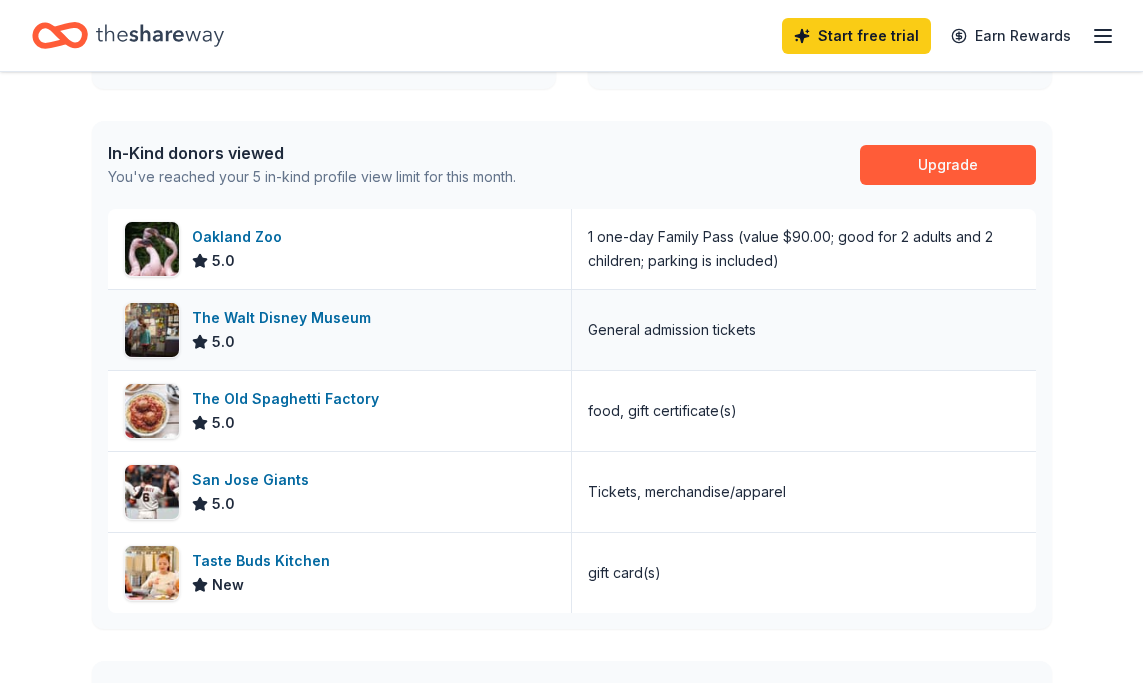 click on "The Walt Disney Museum" at bounding box center (285, 318) 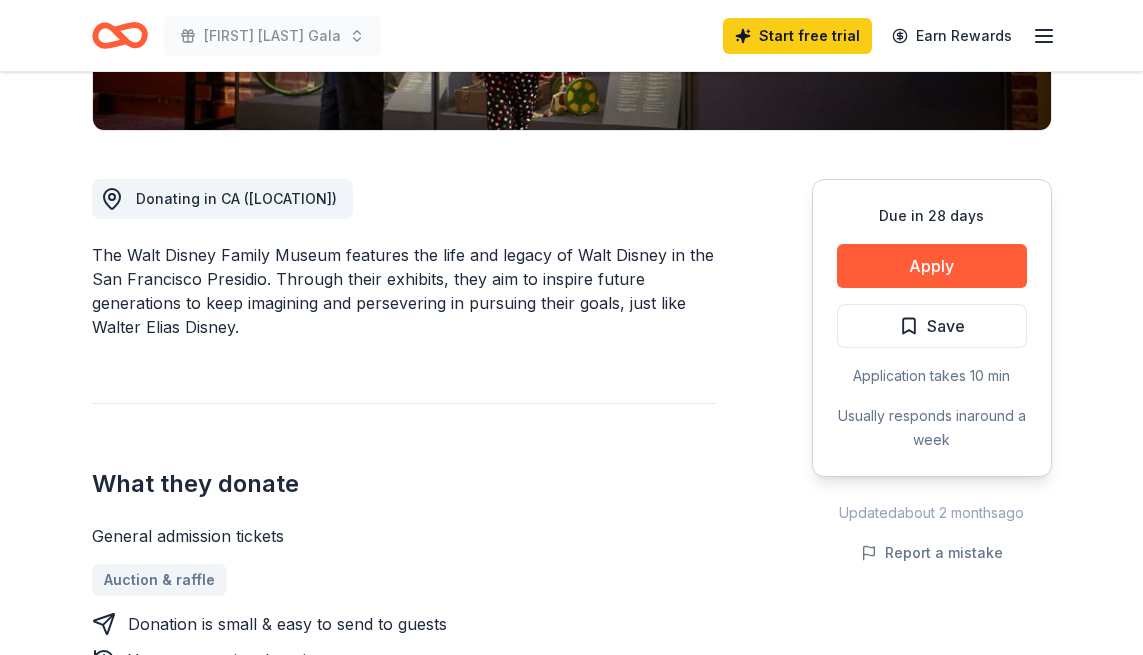 scroll, scrollTop: 484, scrollLeft: 0, axis: vertical 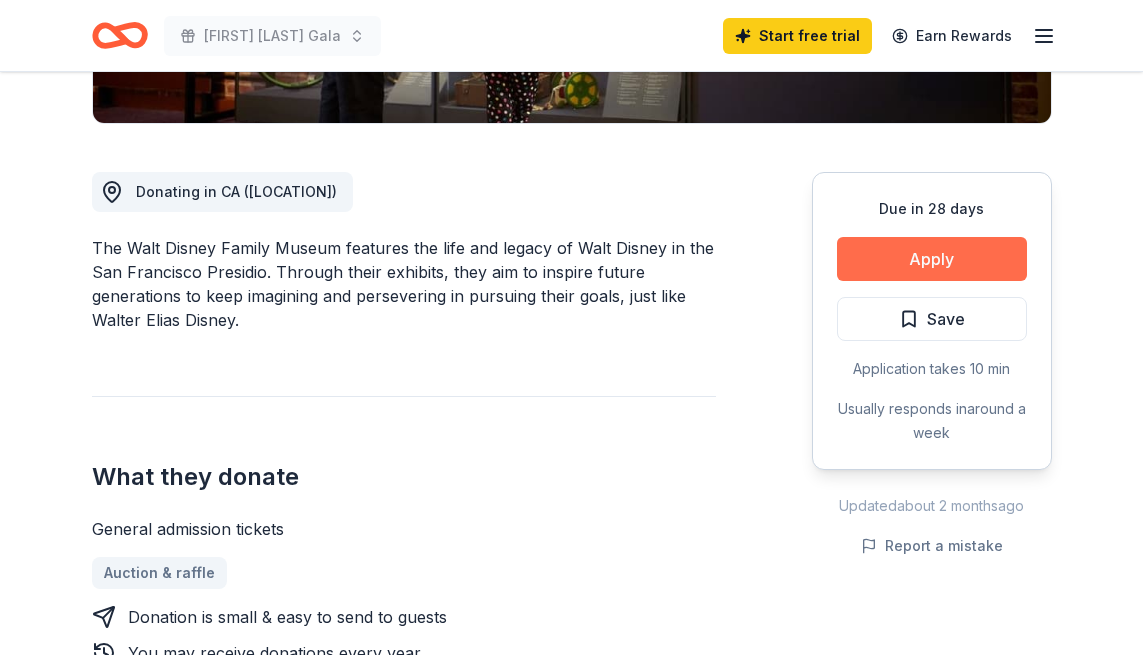 click on "Apply" at bounding box center (932, 259) 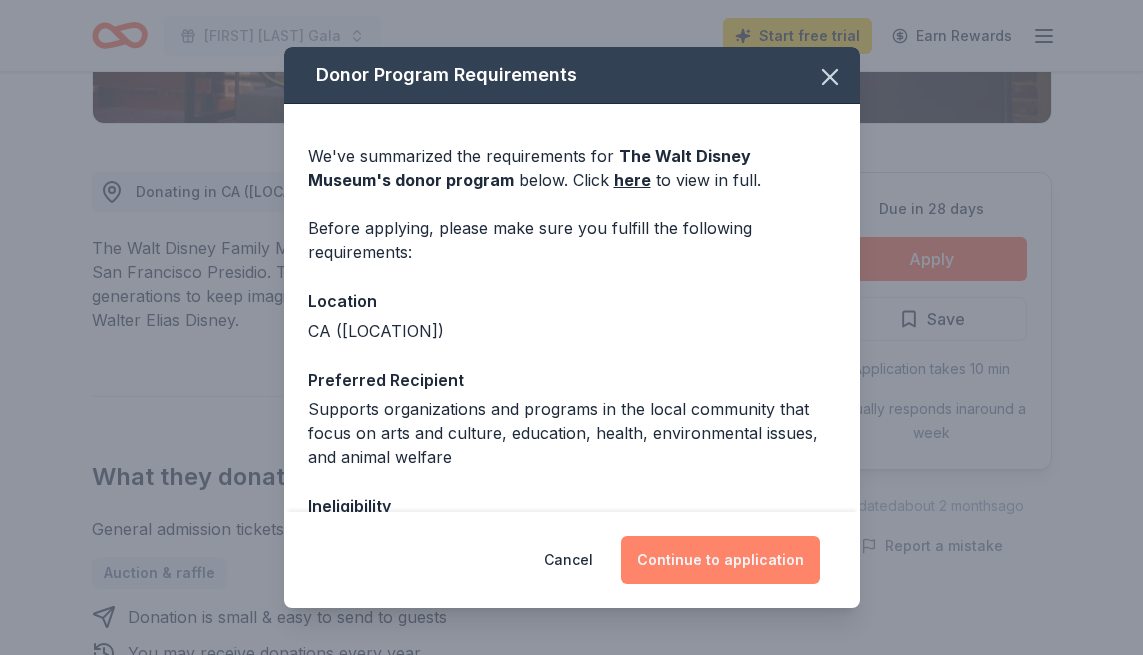 click on "Continue to application" at bounding box center (720, 560) 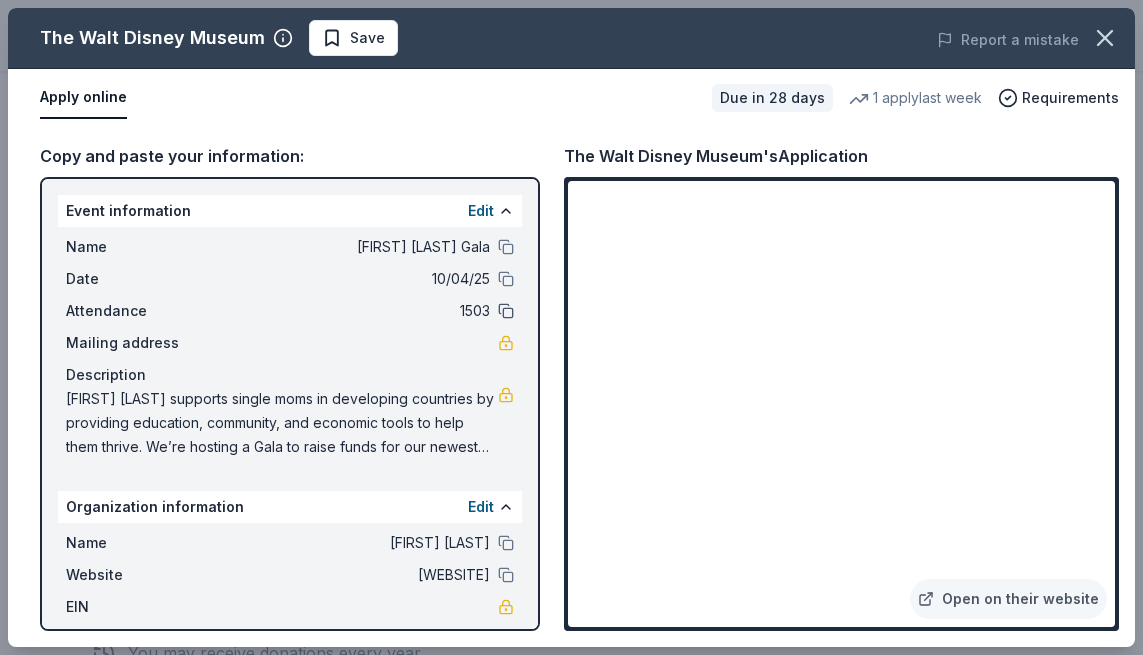 click at bounding box center (506, 311) 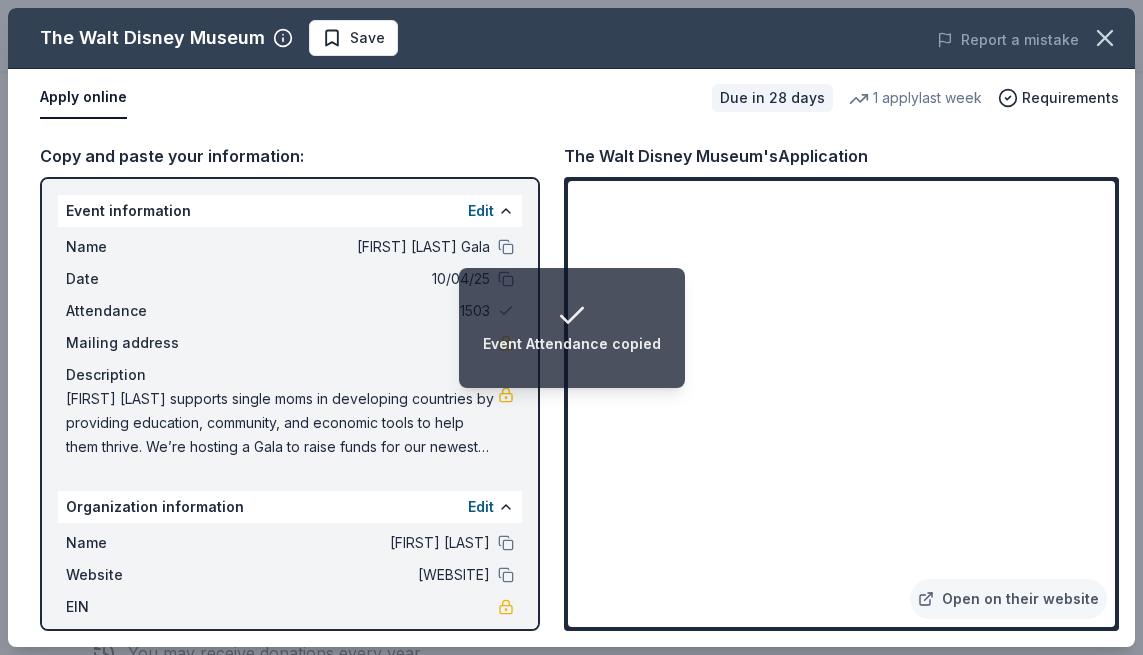 click on "Mailing address" at bounding box center [290, 343] 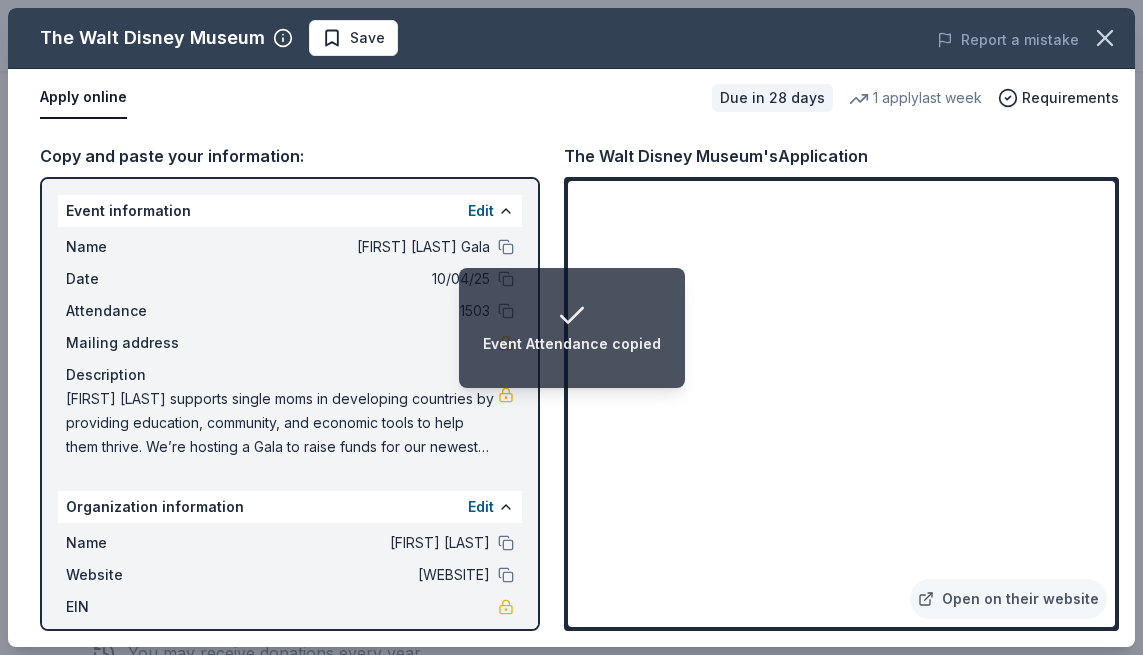 click on "1503" at bounding box center [345, 311] 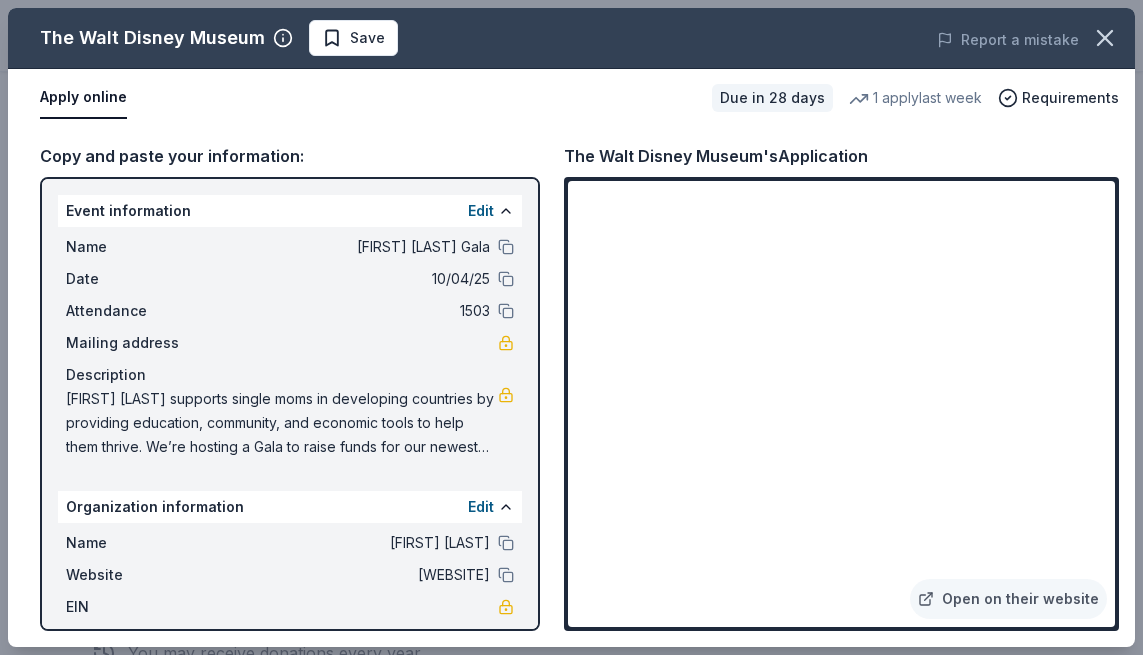 click on "Event information Edit" at bounding box center [290, 211] 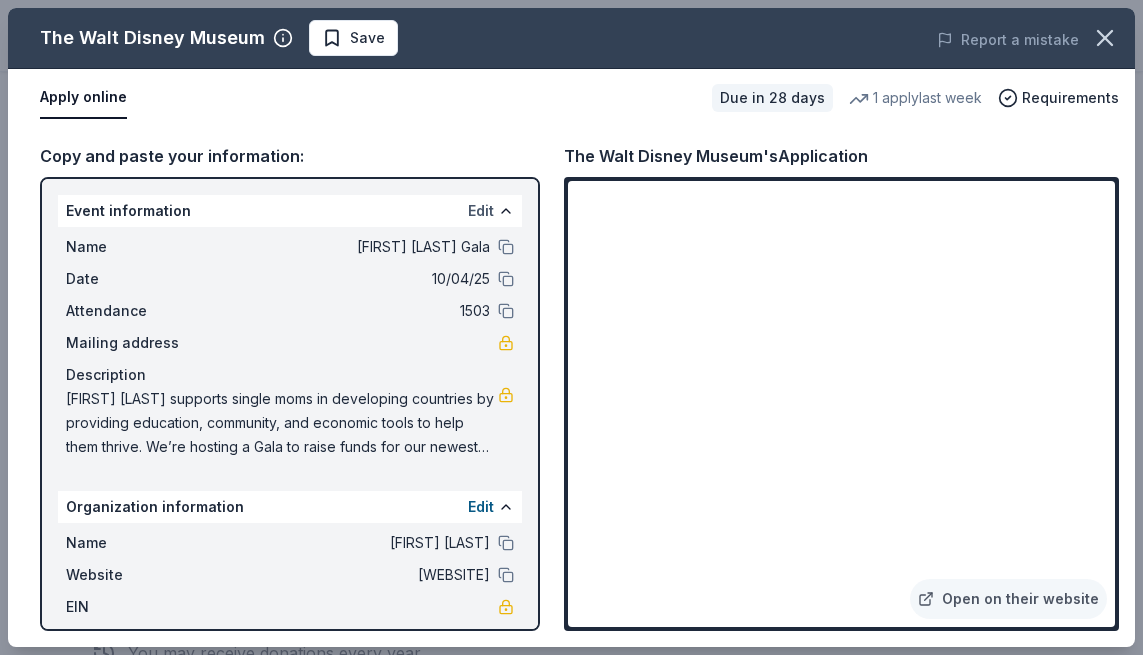 click on "Edit" at bounding box center [481, 211] 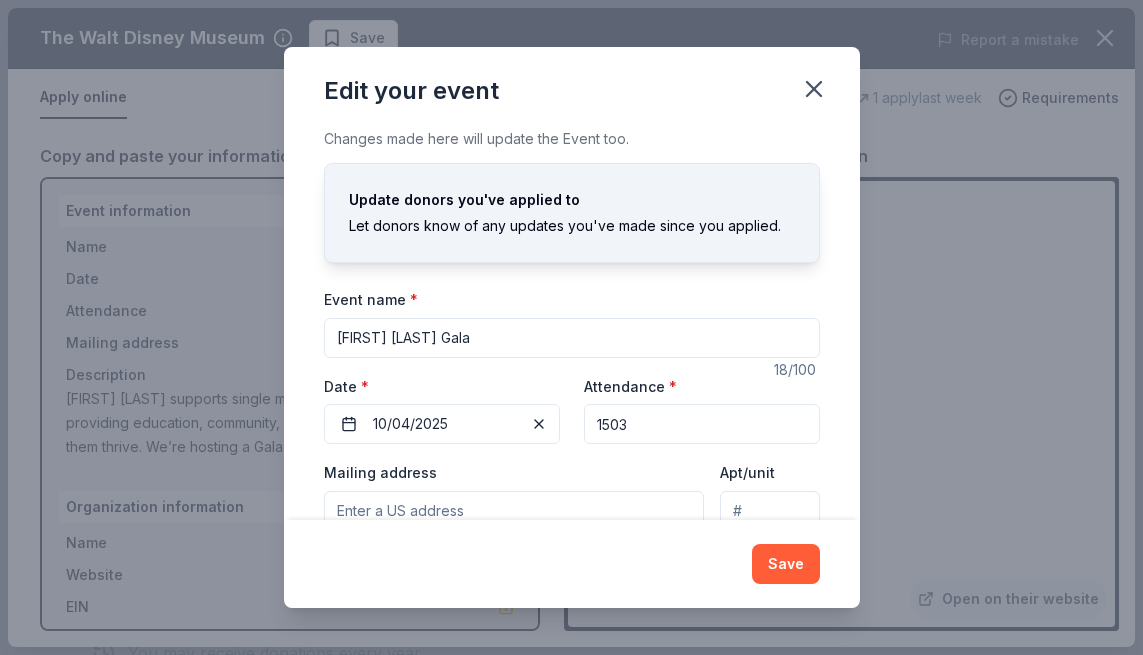 drag, startPoint x: 653, startPoint y: 416, endPoint x: 594, endPoint y: 416, distance: 59 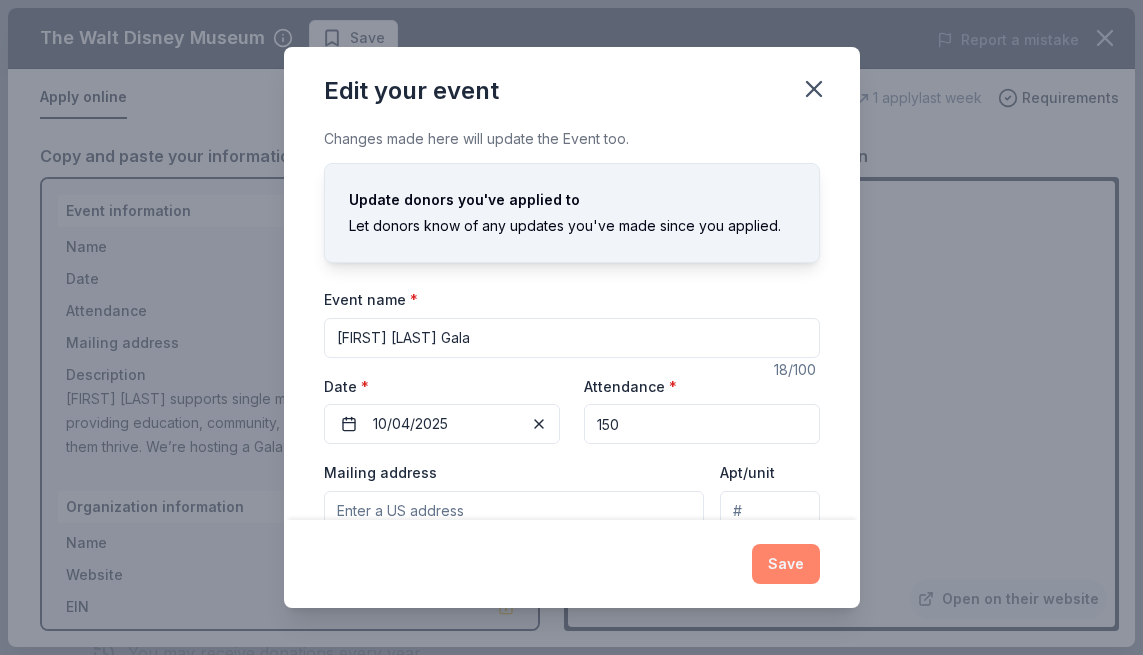 type on "150" 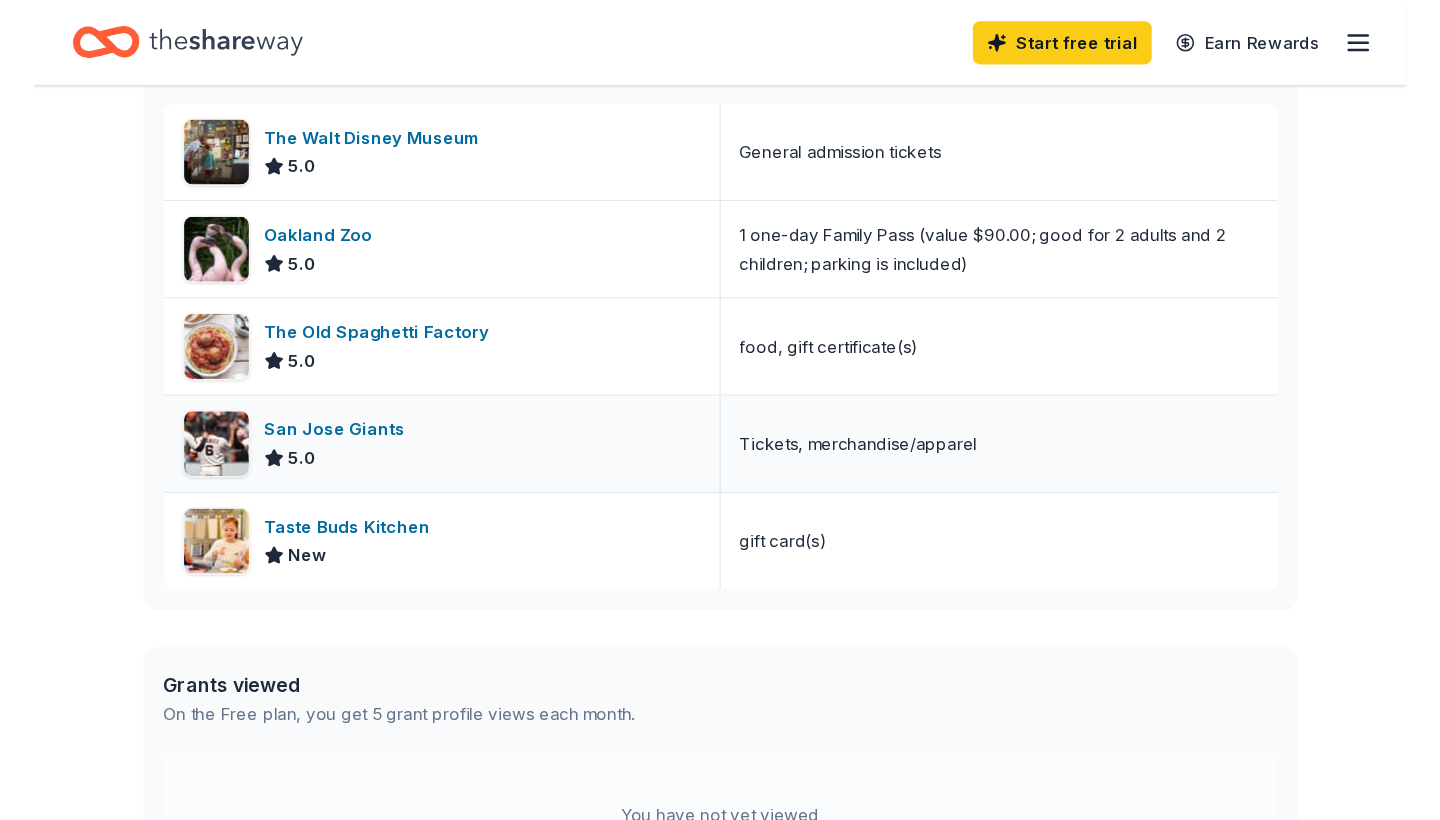 scroll, scrollTop: 595, scrollLeft: 0, axis: vertical 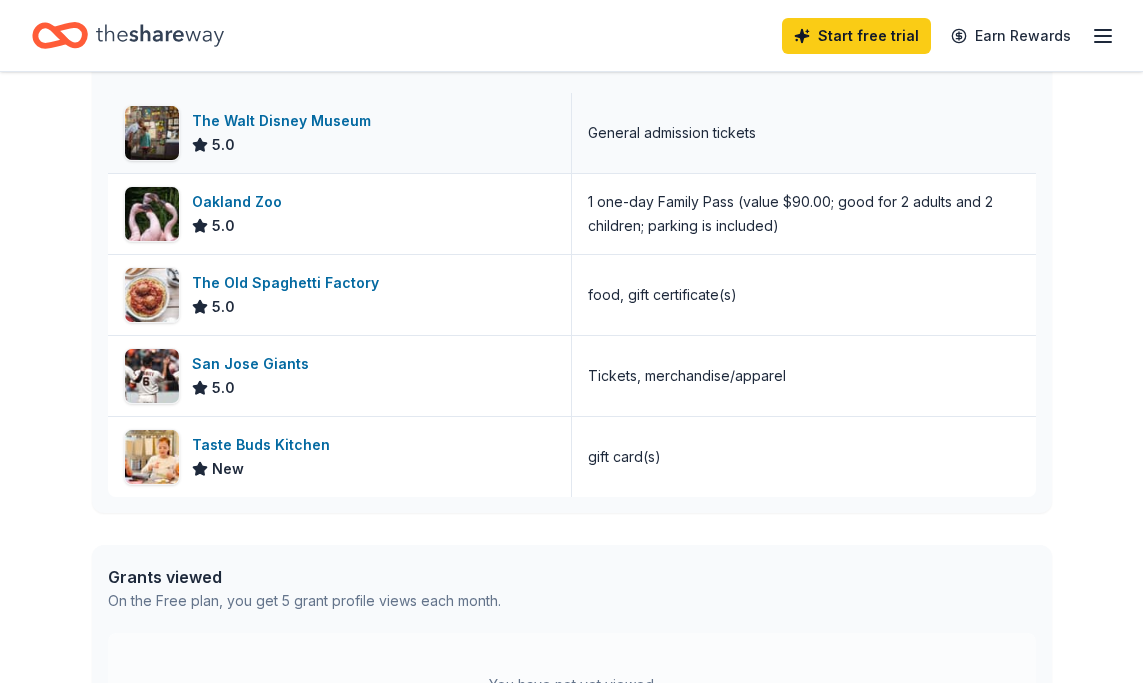 click on "The Walt Disney Museum" at bounding box center [285, 121] 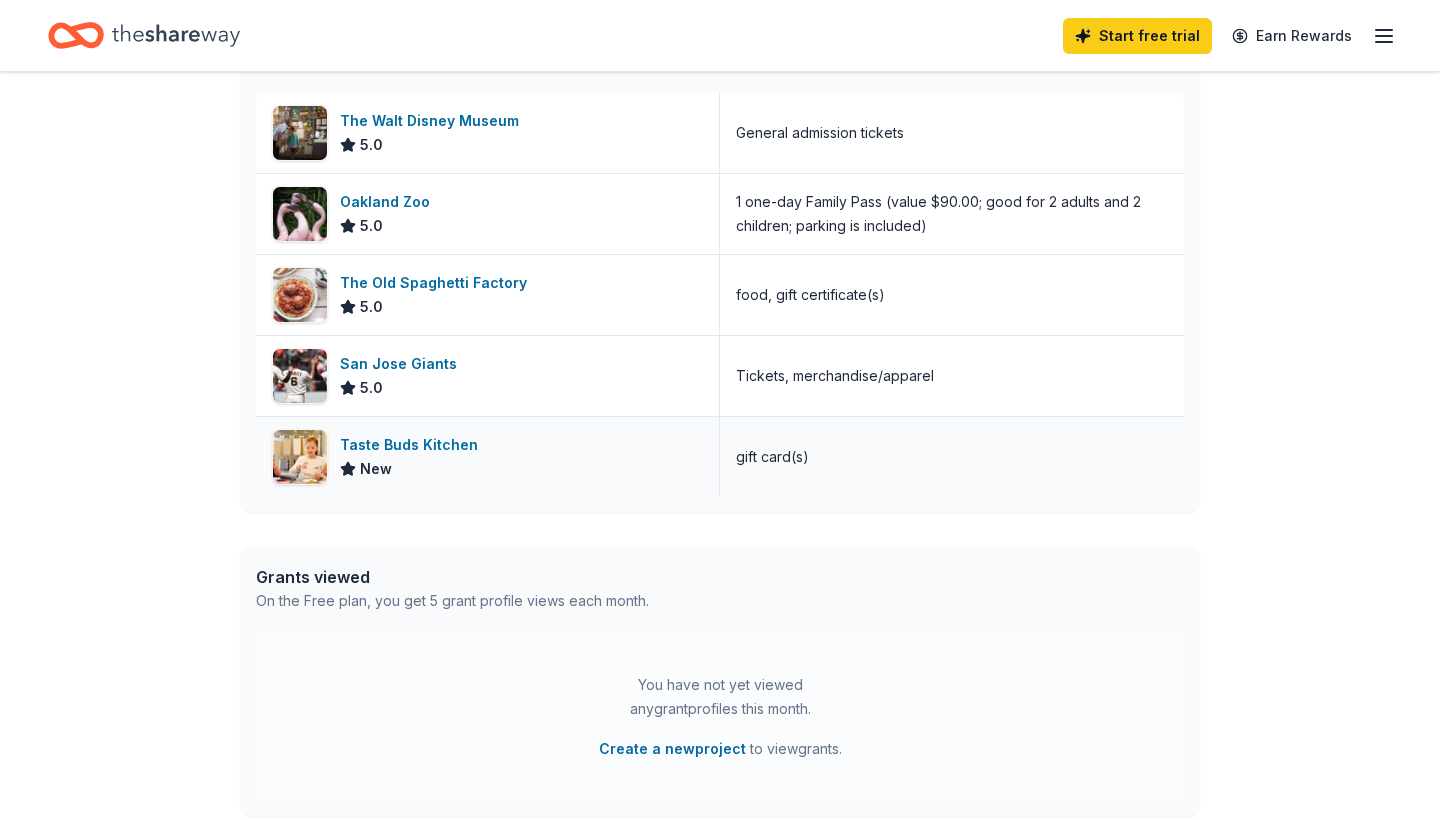 click on "Taste Buds Kitchen" at bounding box center (413, 445) 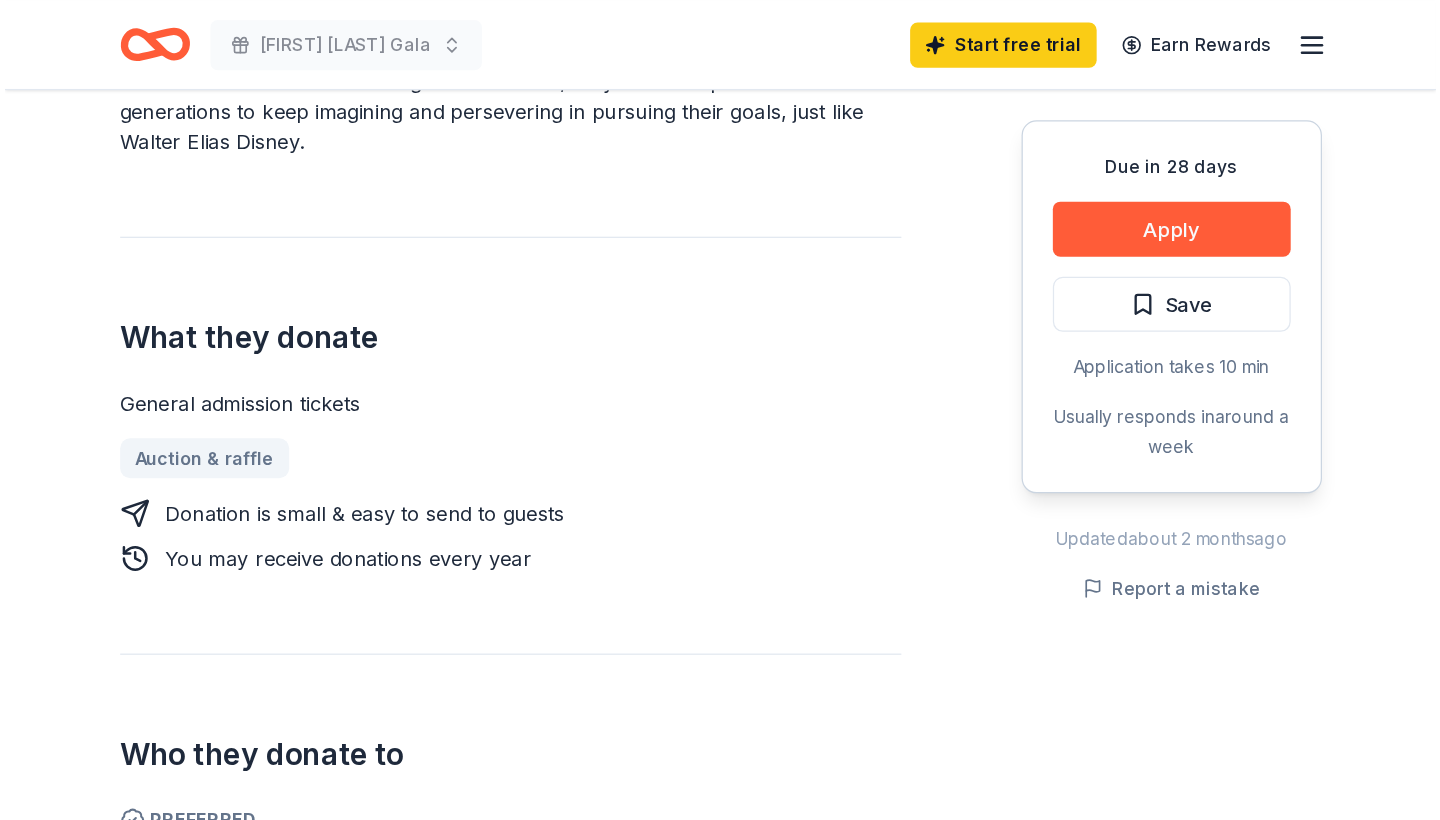 scroll, scrollTop: 697, scrollLeft: 0, axis: vertical 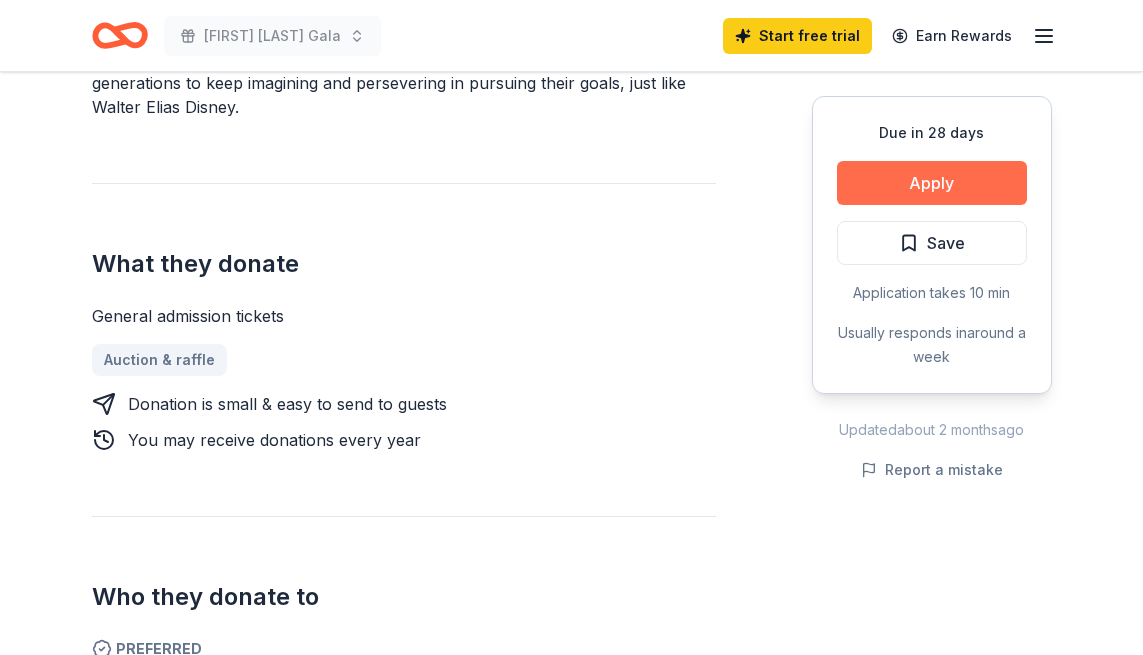 click on "Apply" at bounding box center [932, 183] 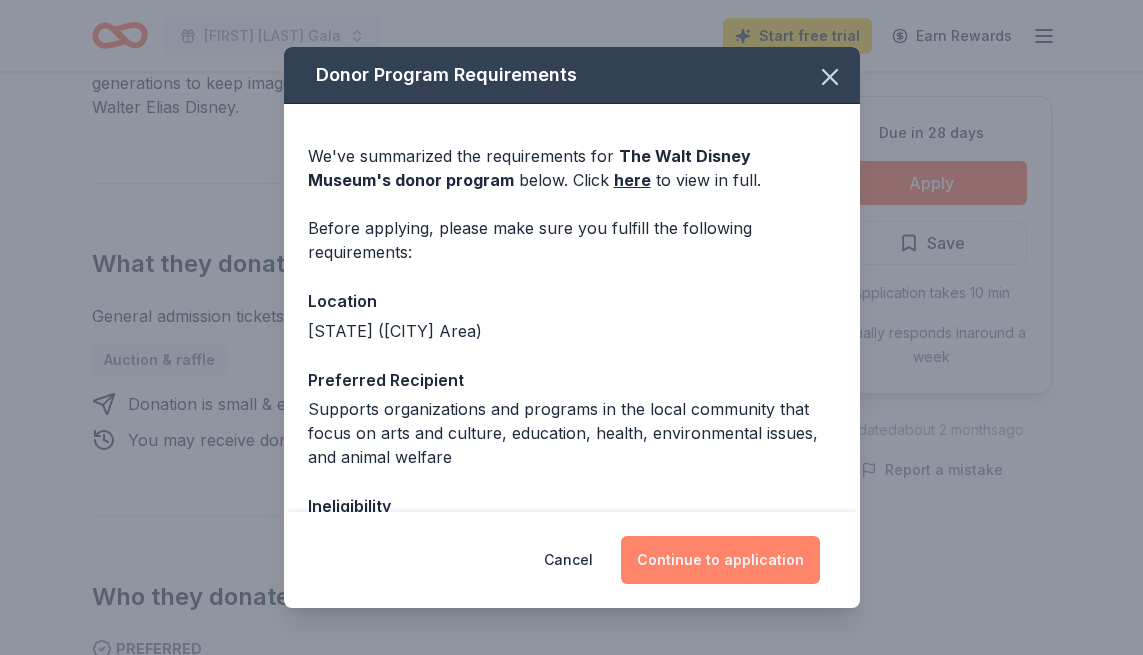 click on "Continue to application" at bounding box center (720, 560) 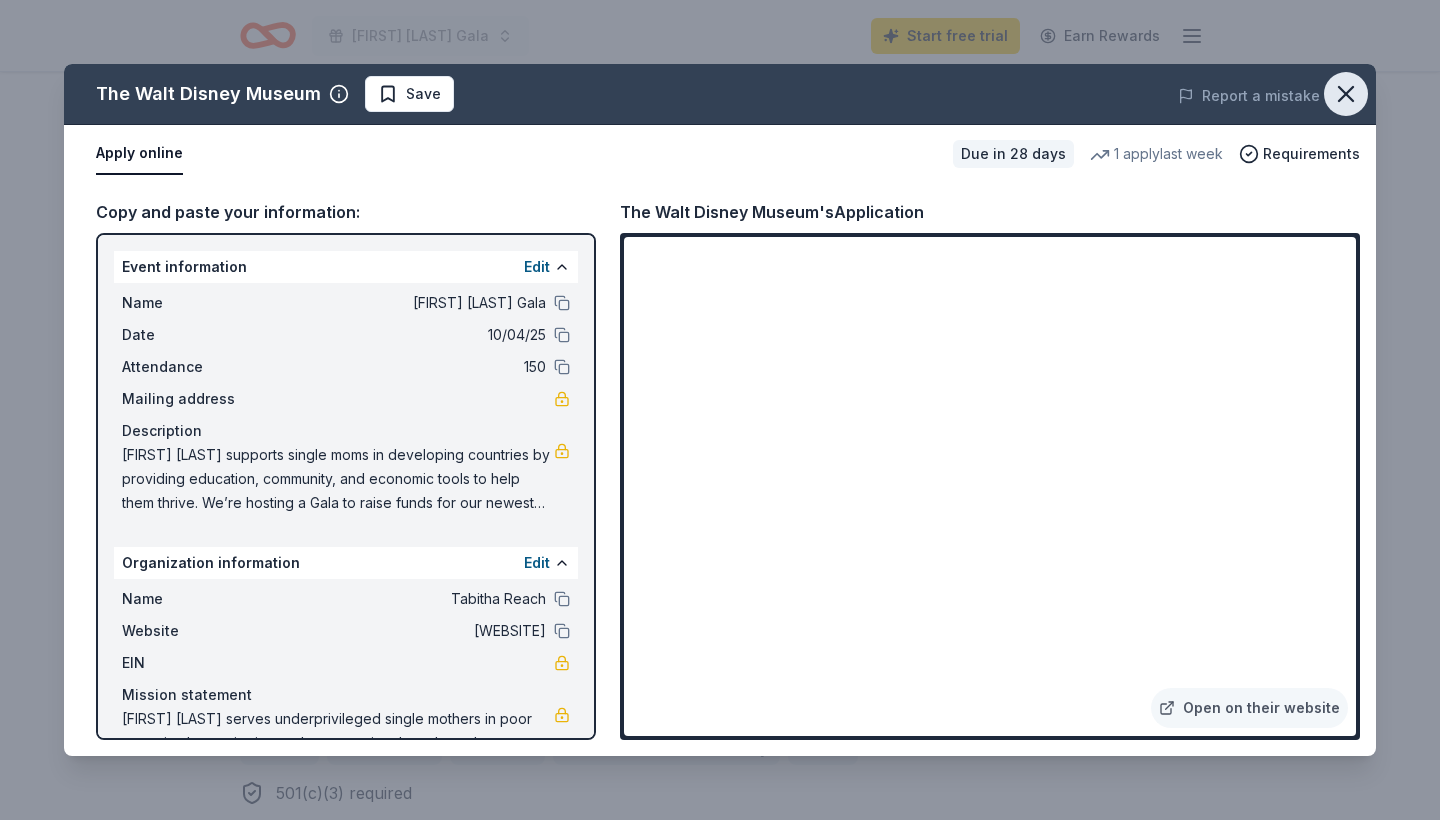 click 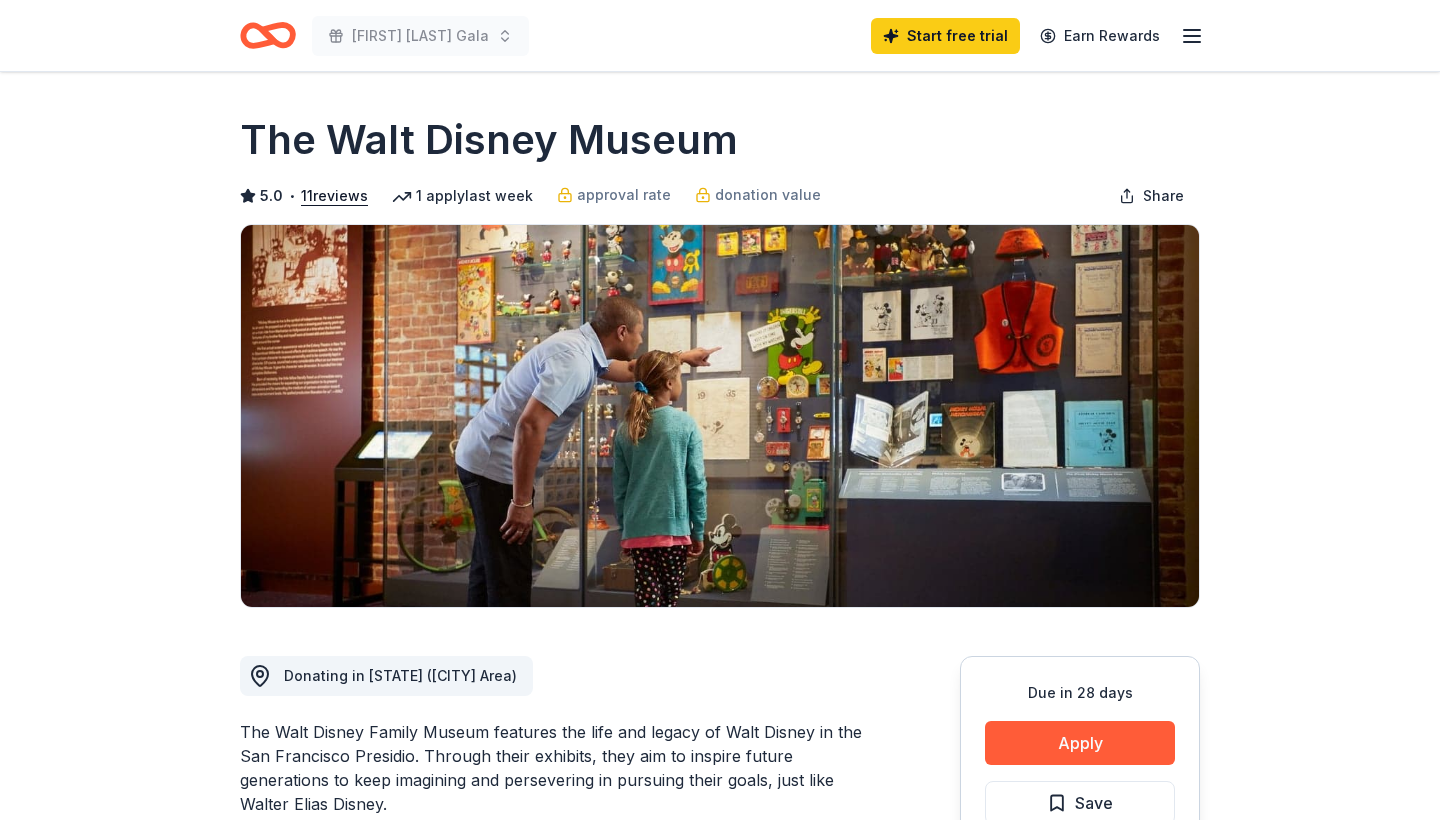 scroll, scrollTop: 0, scrollLeft: 0, axis: both 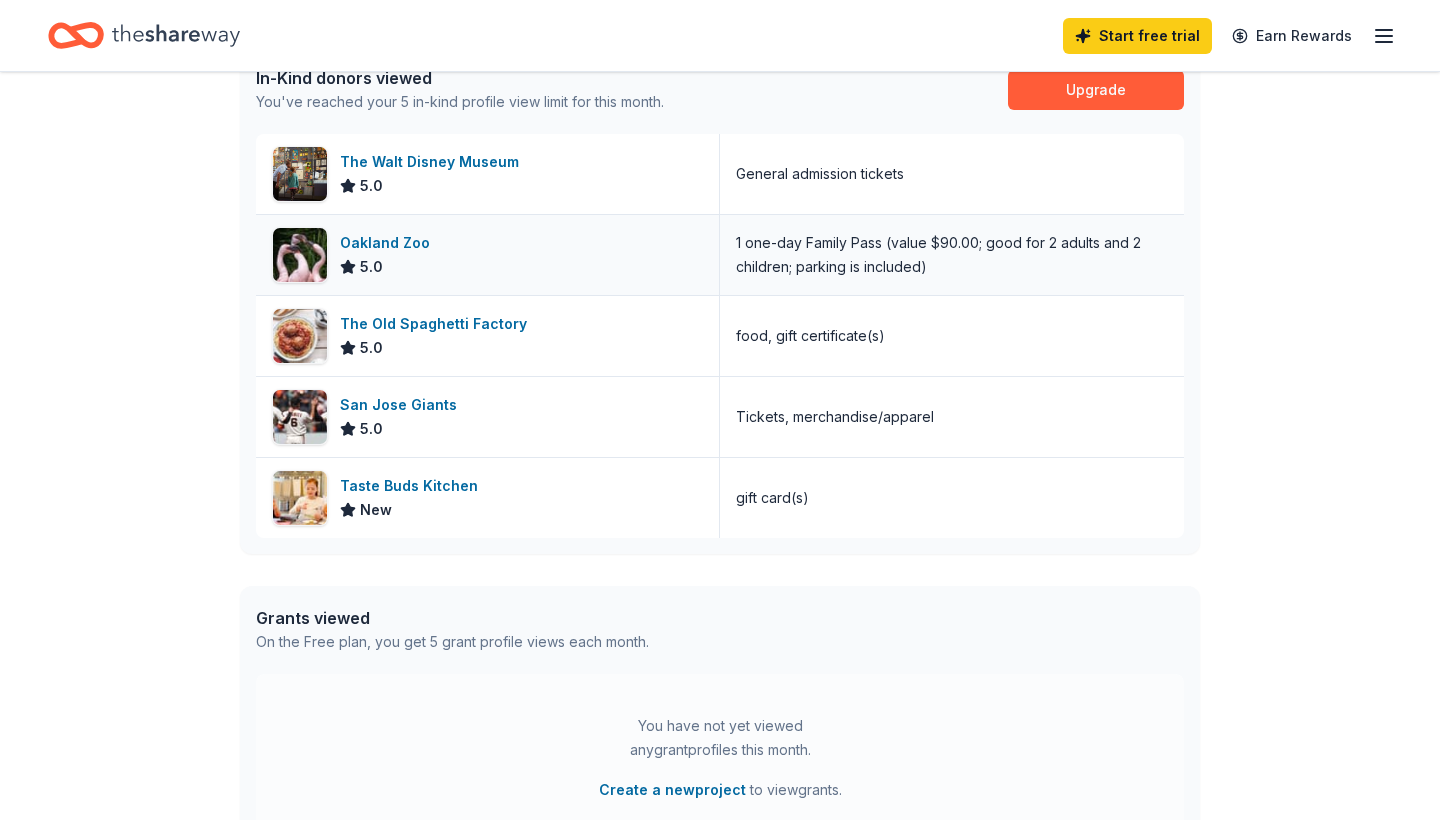 click on "Oakland Zoo 5.0" at bounding box center [488, 255] 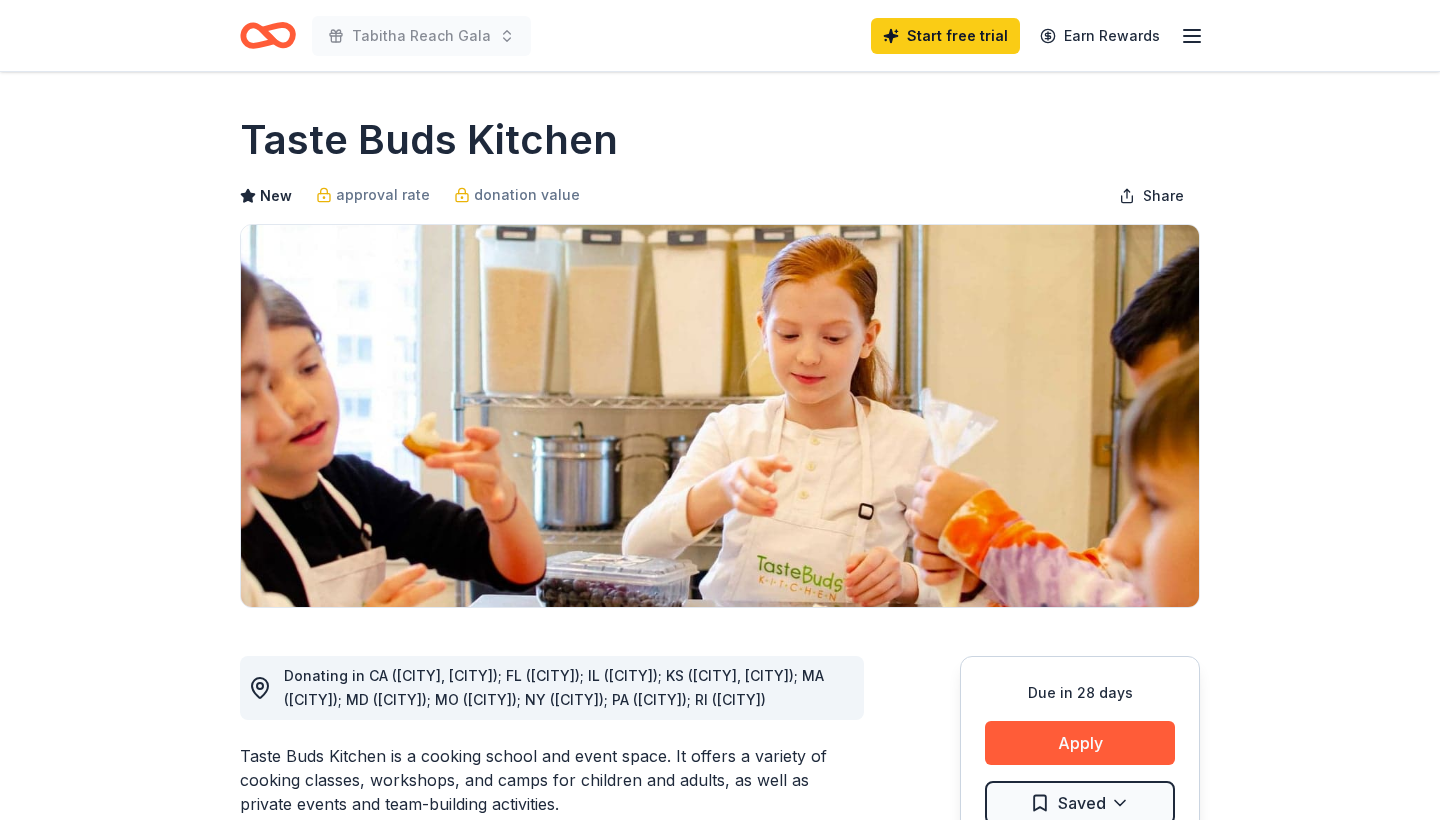 scroll, scrollTop: 0, scrollLeft: 0, axis: both 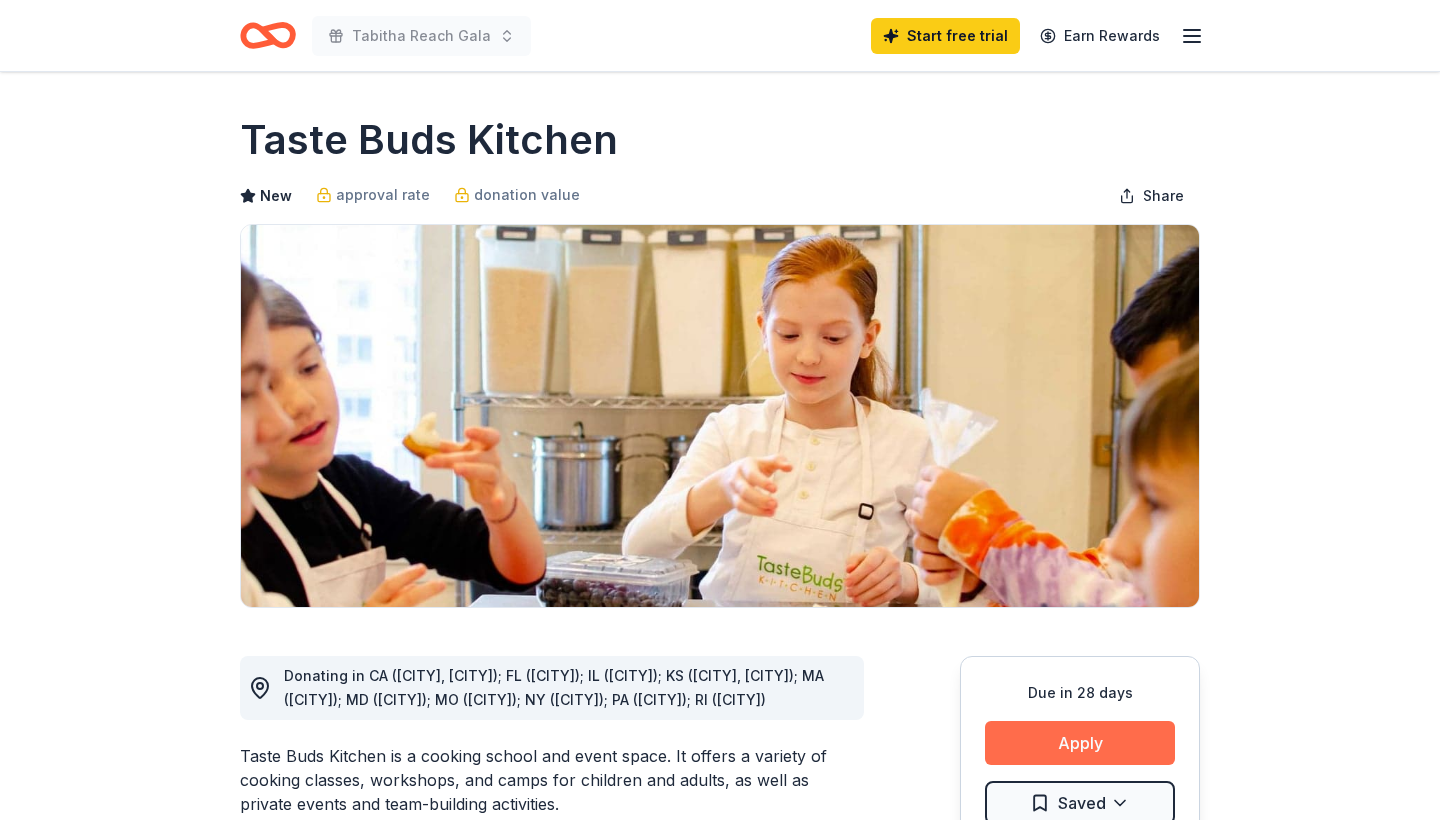 click on "Apply" at bounding box center [1080, 743] 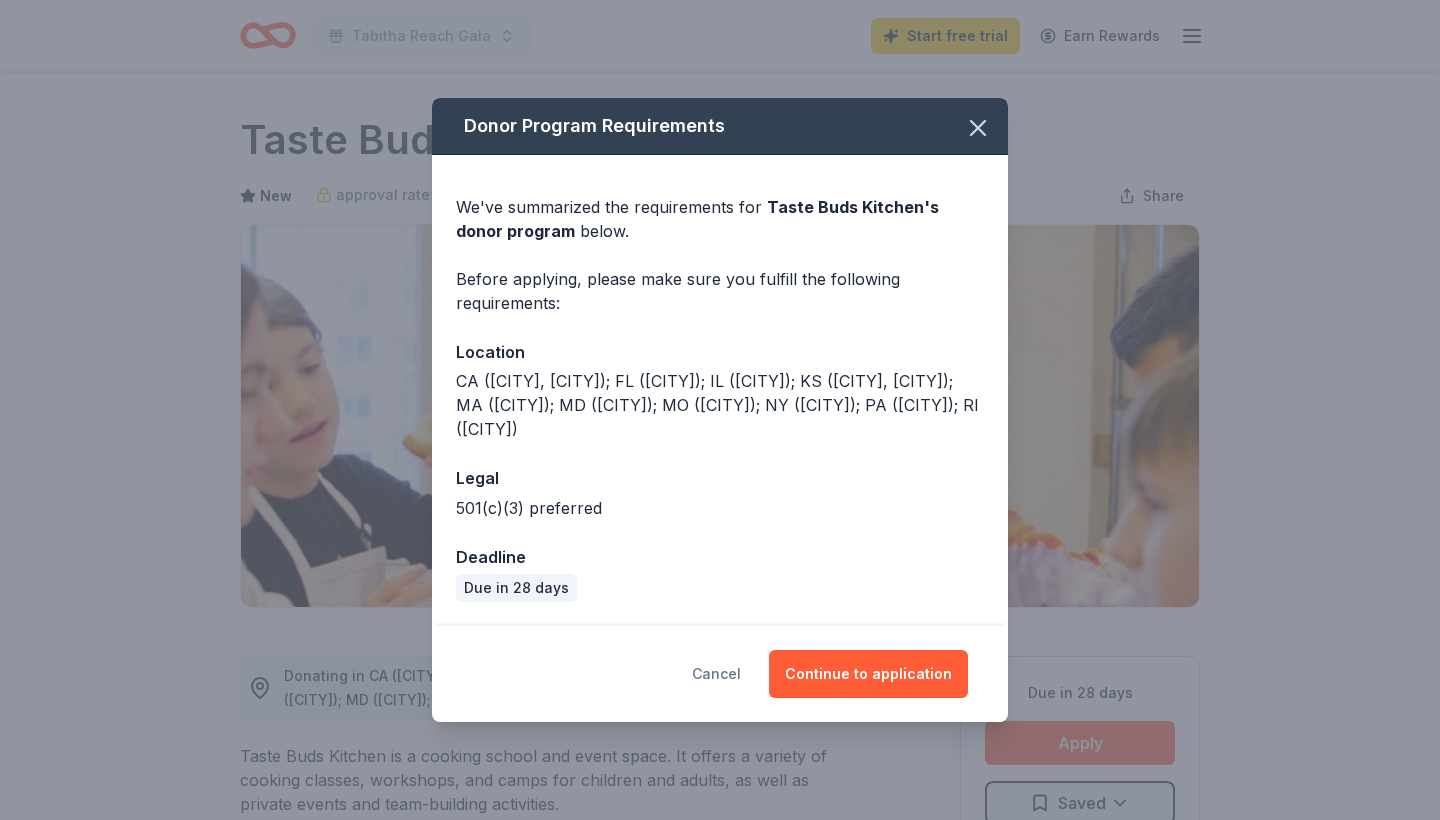 click on "Cancel" at bounding box center (716, 674) 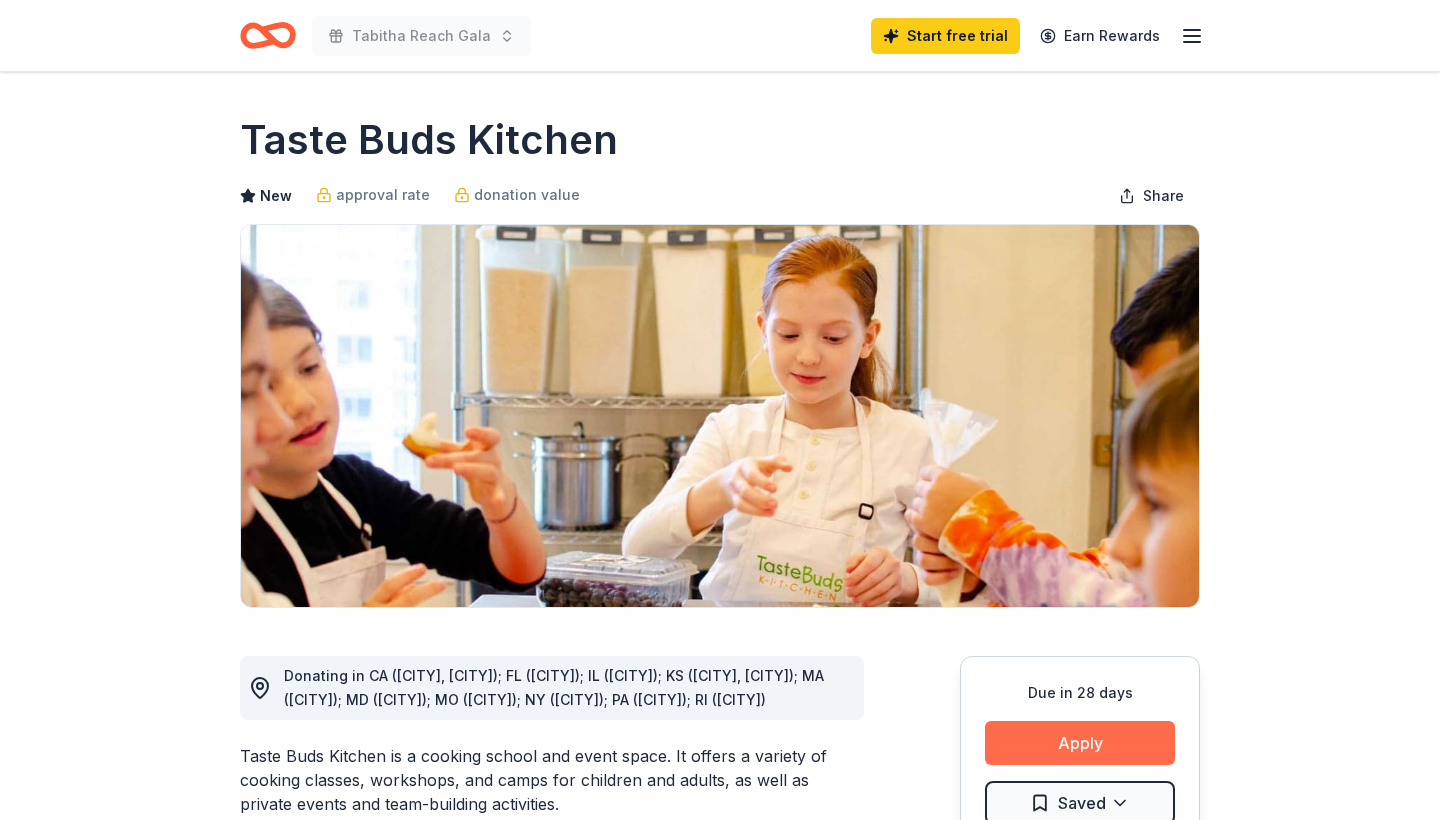 click on "Apply" at bounding box center [1080, 743] 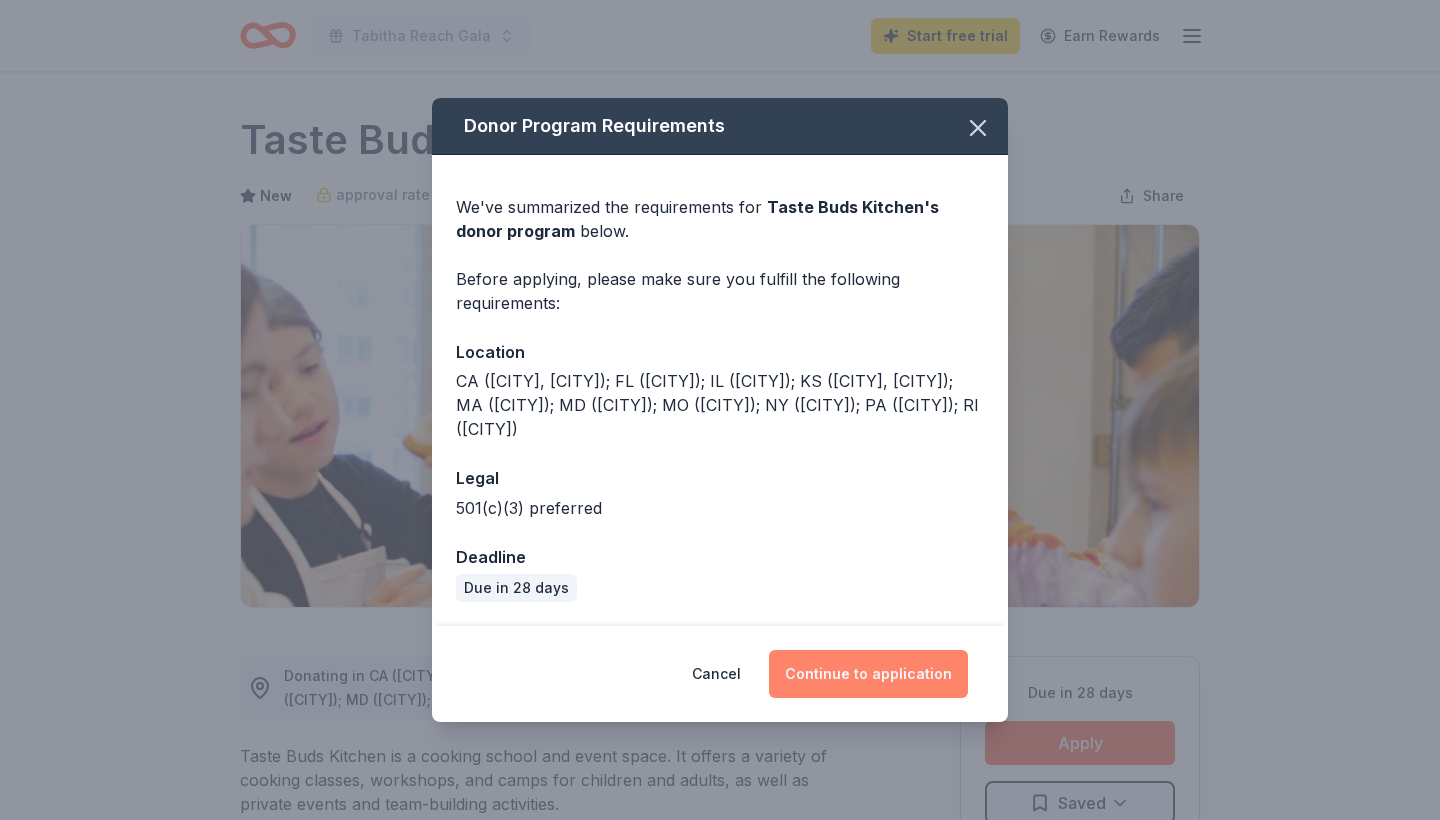 click on "Continue to application" at bounding box center [868, 674] 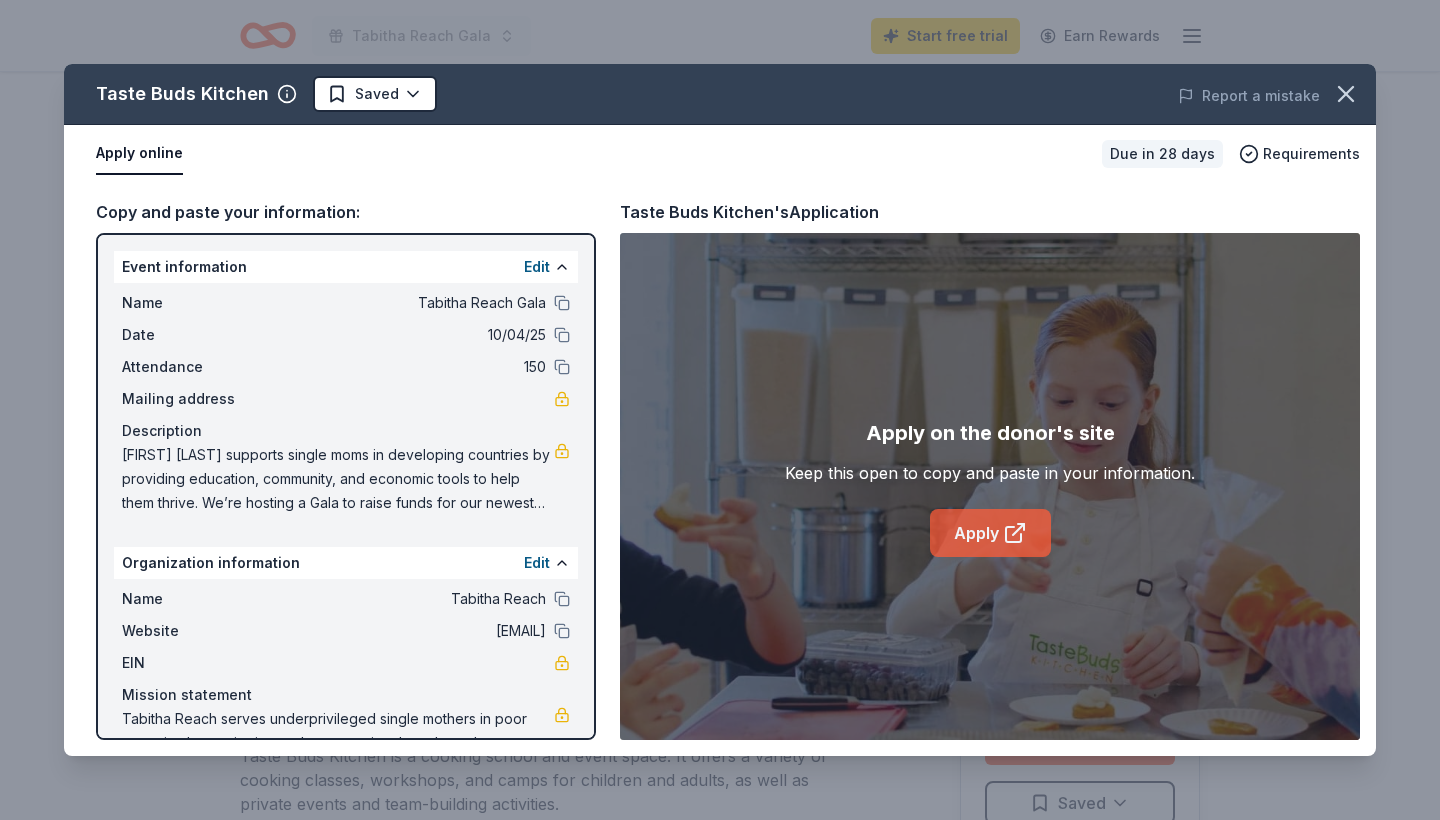 click on "Apply" at bounding box center (990, 533) 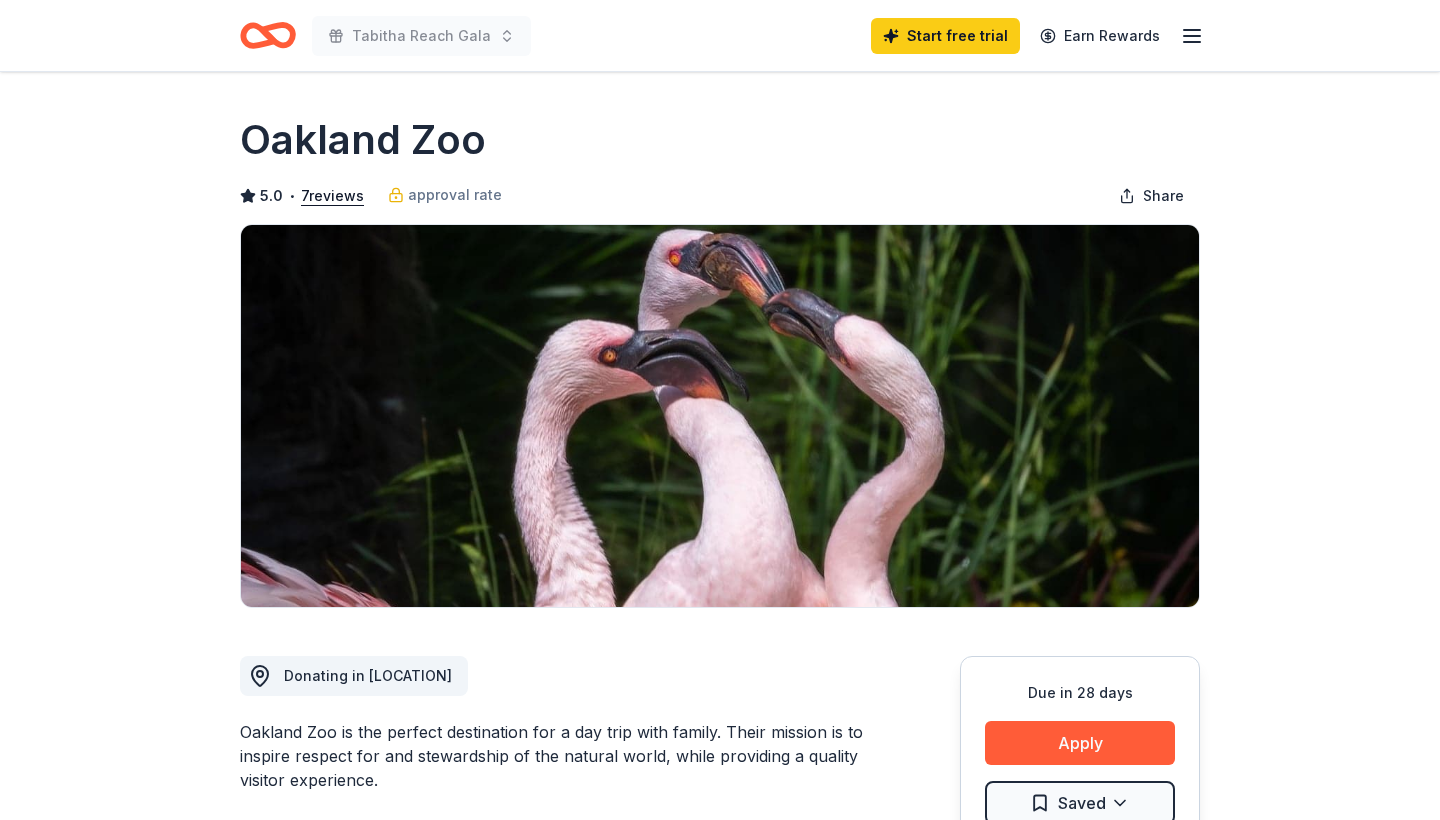 scroll, scrollTop: 0, scrollLeft: 0, axis: both 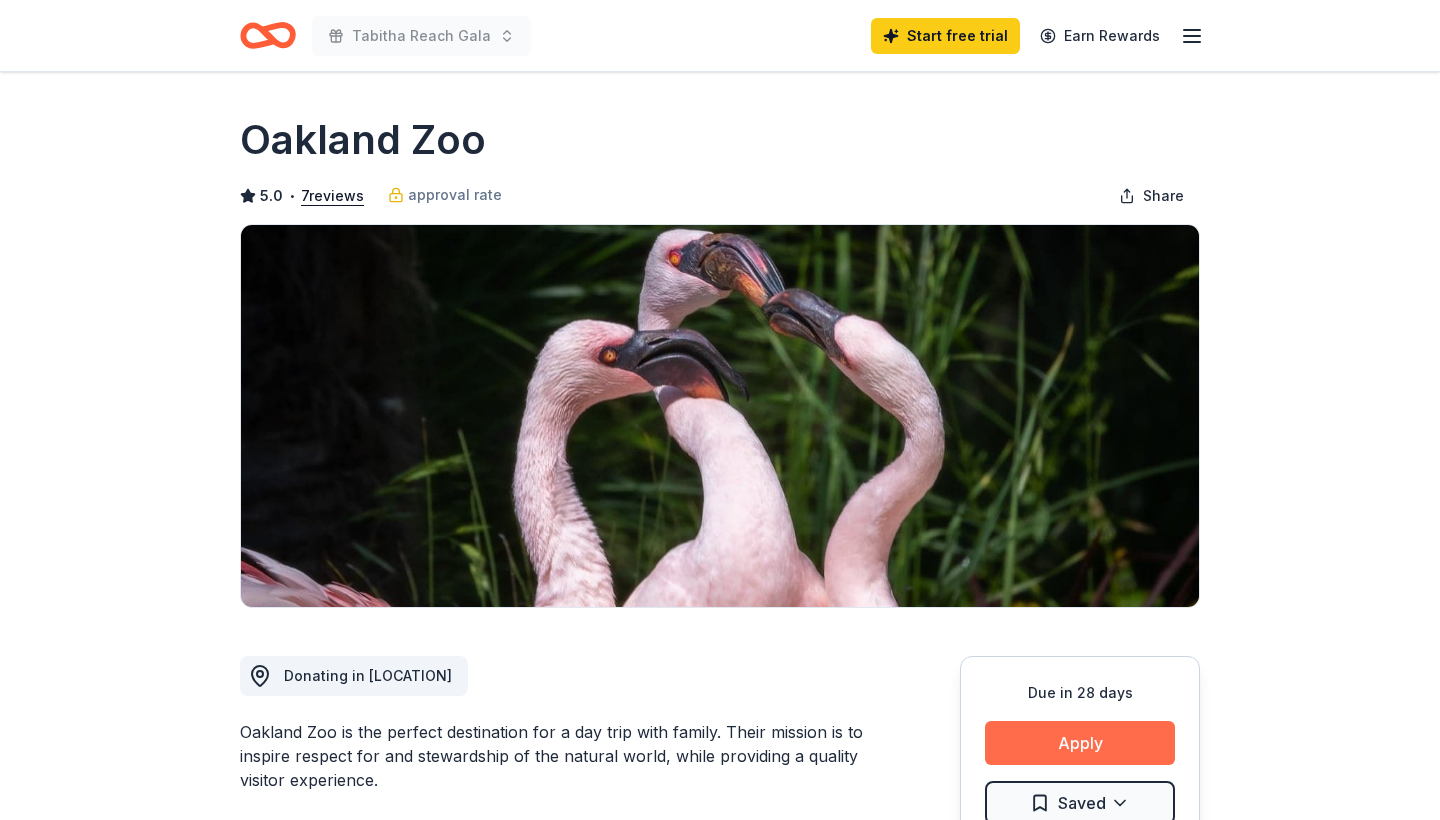 click on "Apply" at bounding box center (1080, 743) 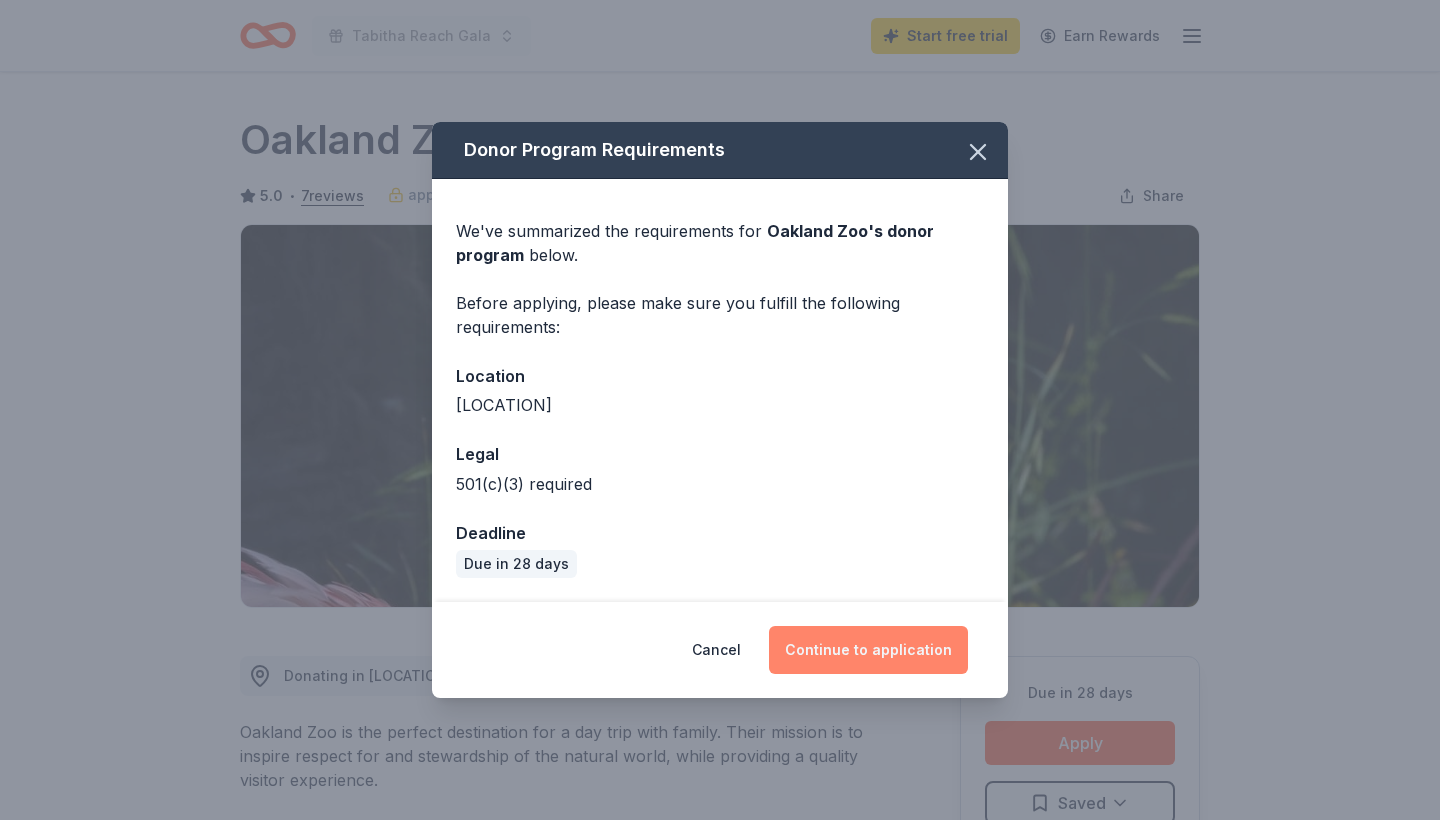 click on "Continue to application" at bounding box center [868, 650] 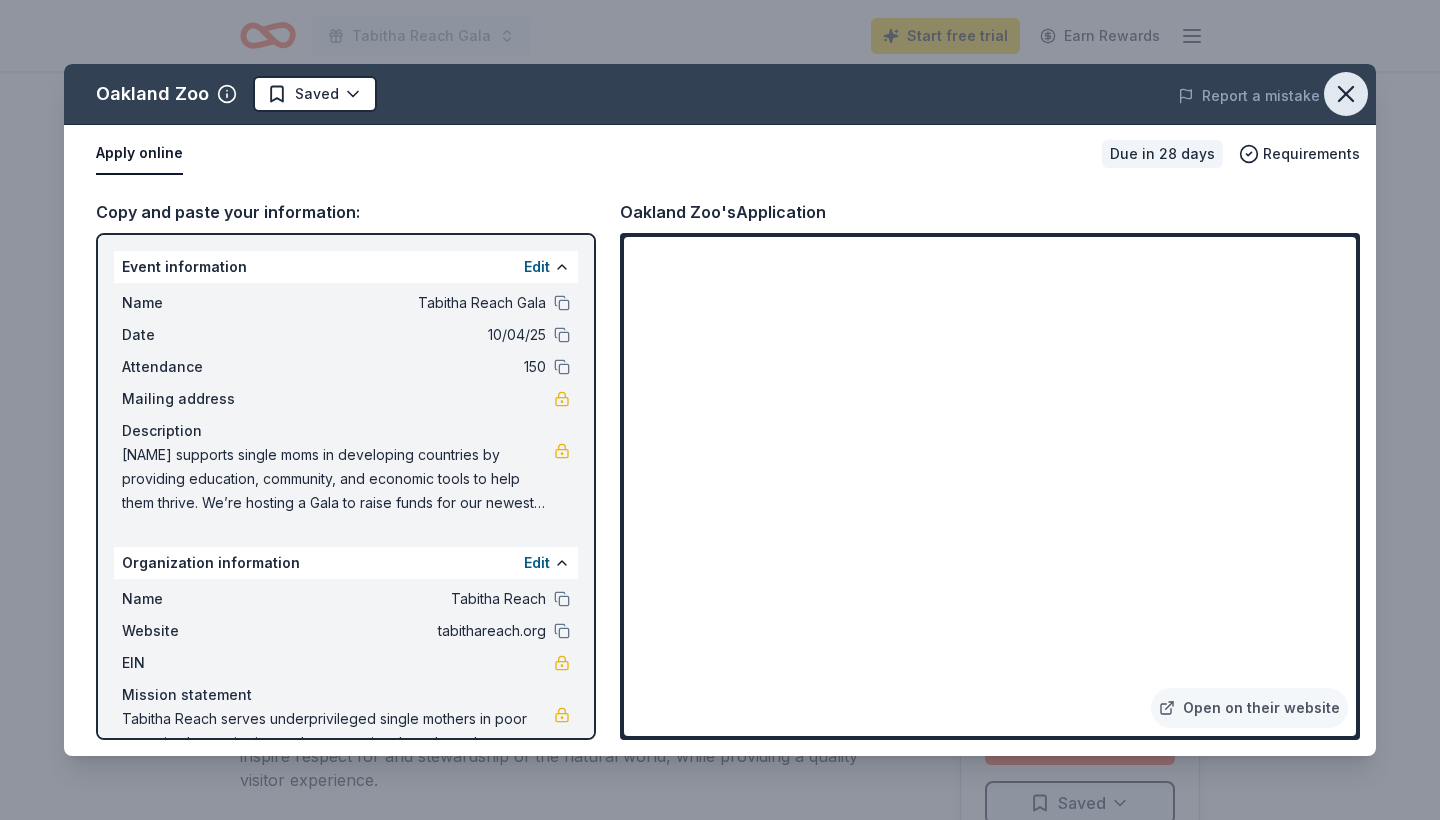 click 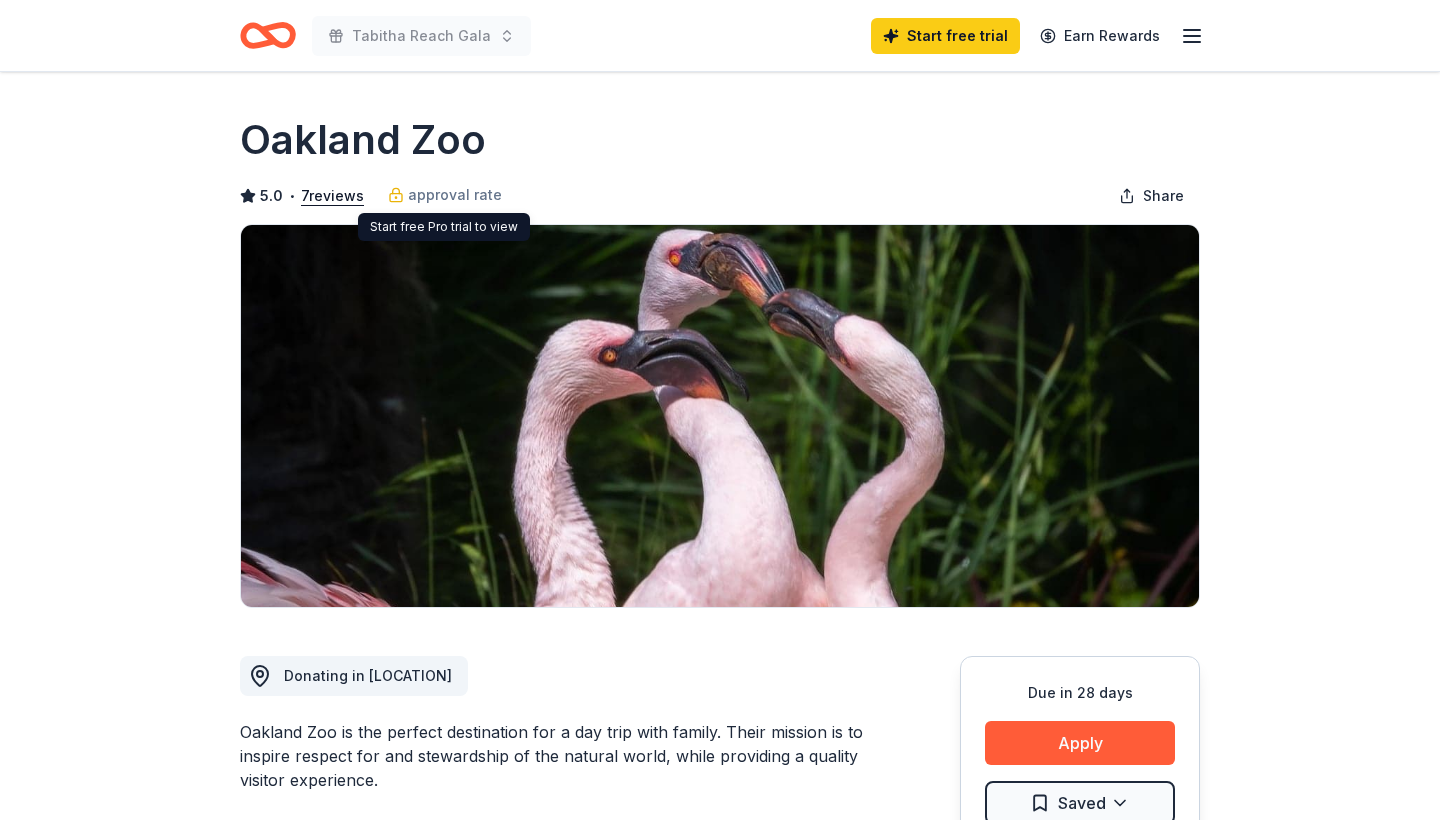 scroll, scrollTop: 0, scrollLeft: 0, axis: both 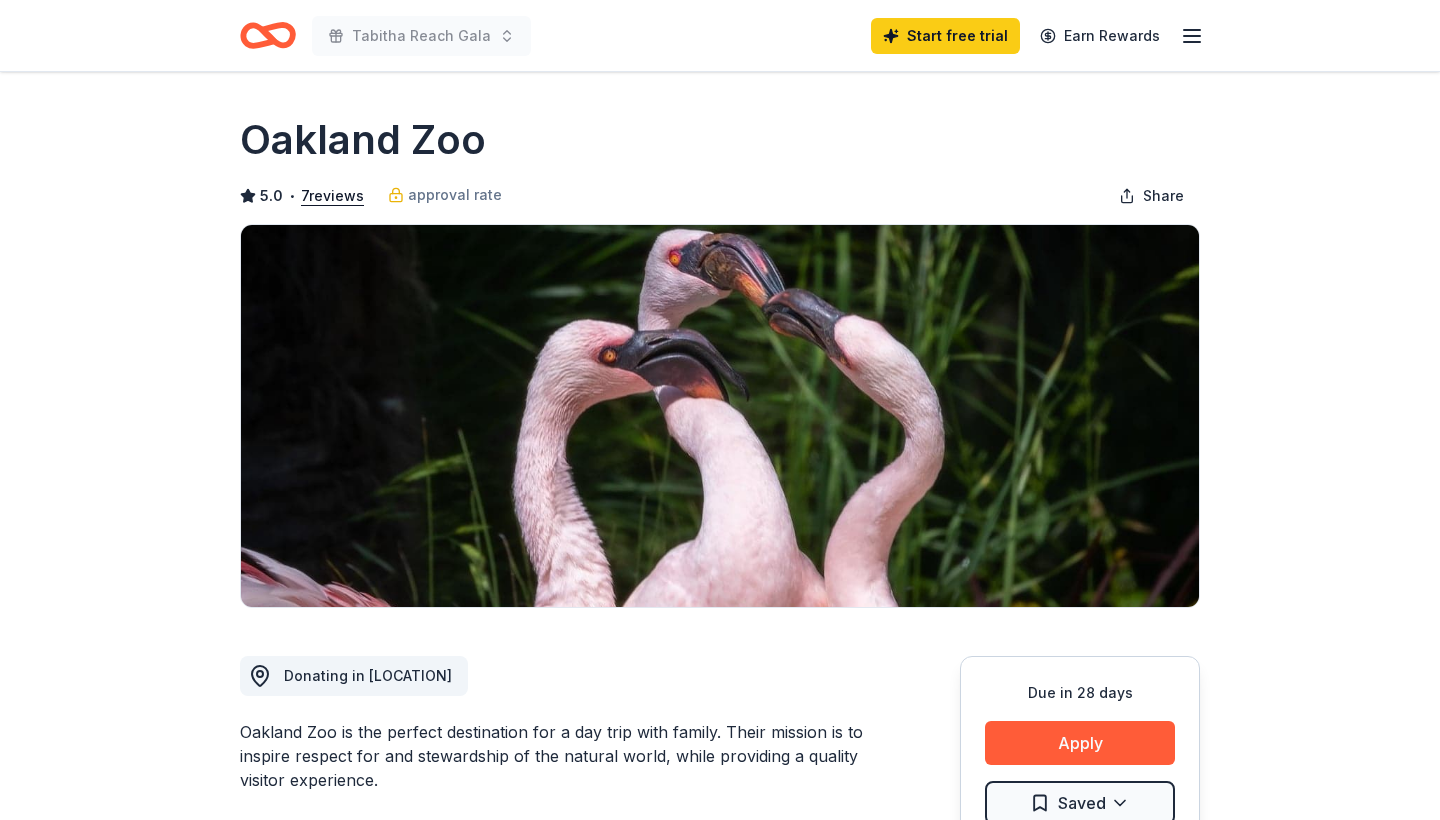 click 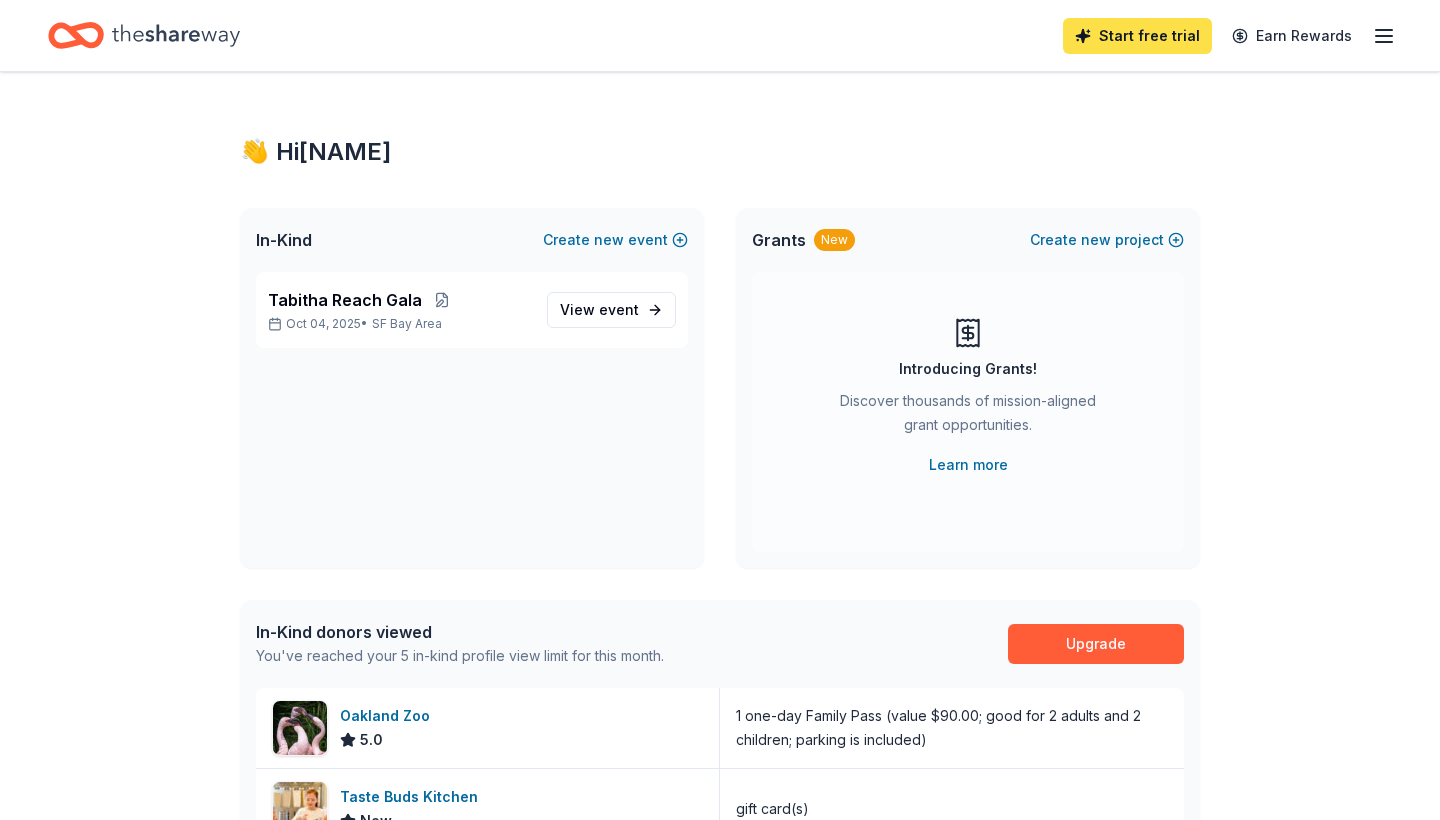 click on "Start free  trial" at bounding box center [1137, 36] 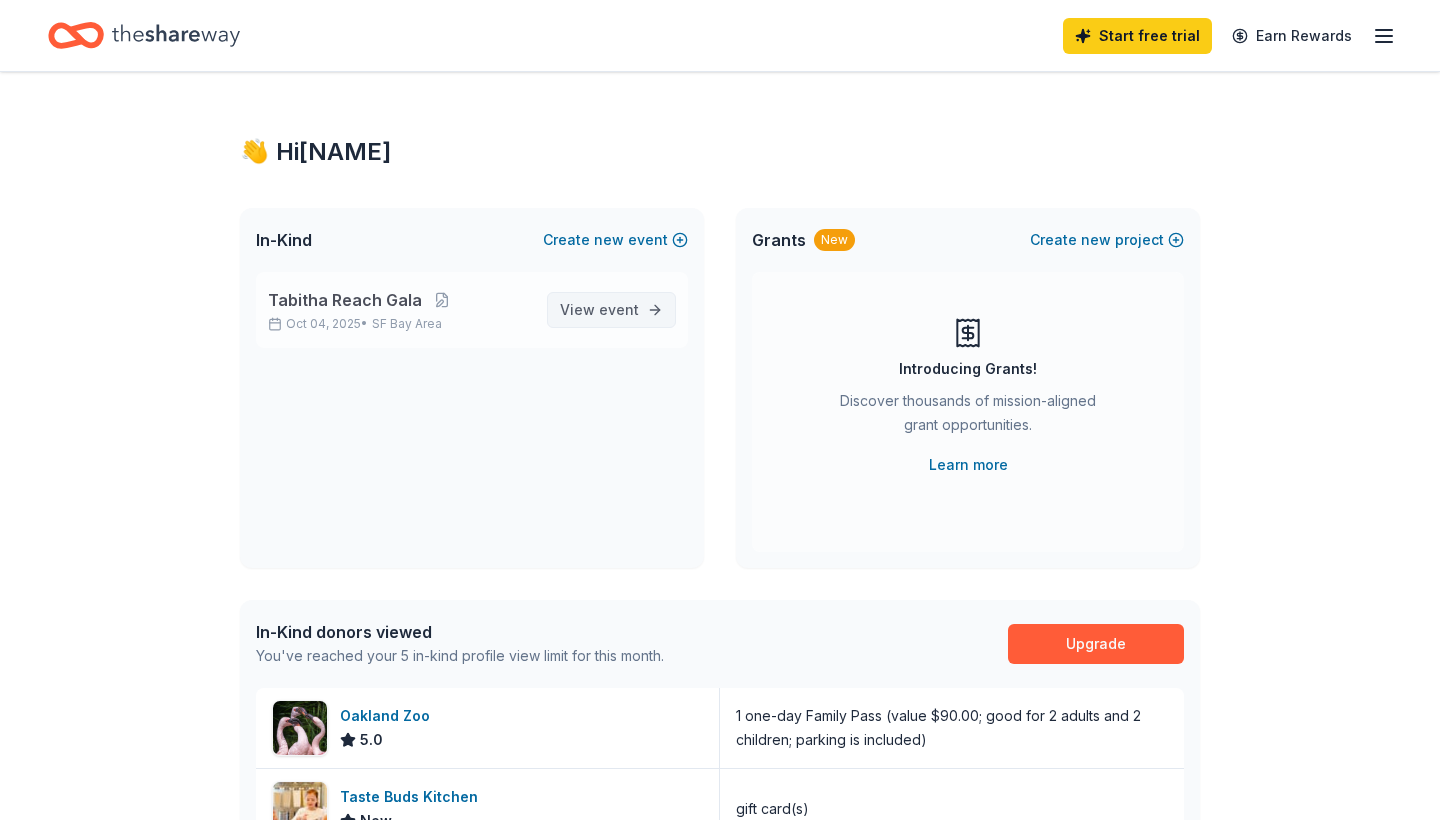 click on "event" at bounding box center (619, 309) 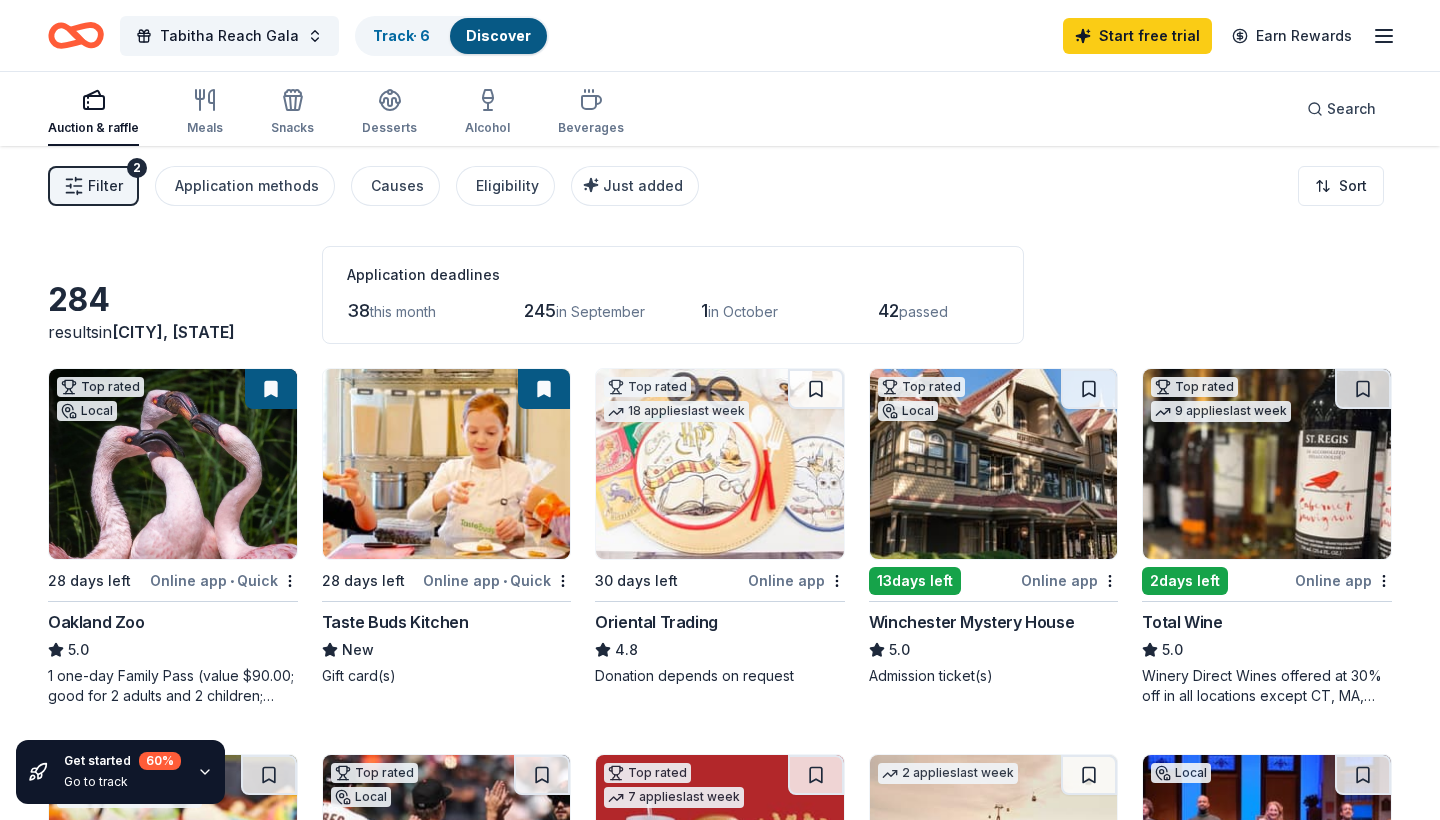 click 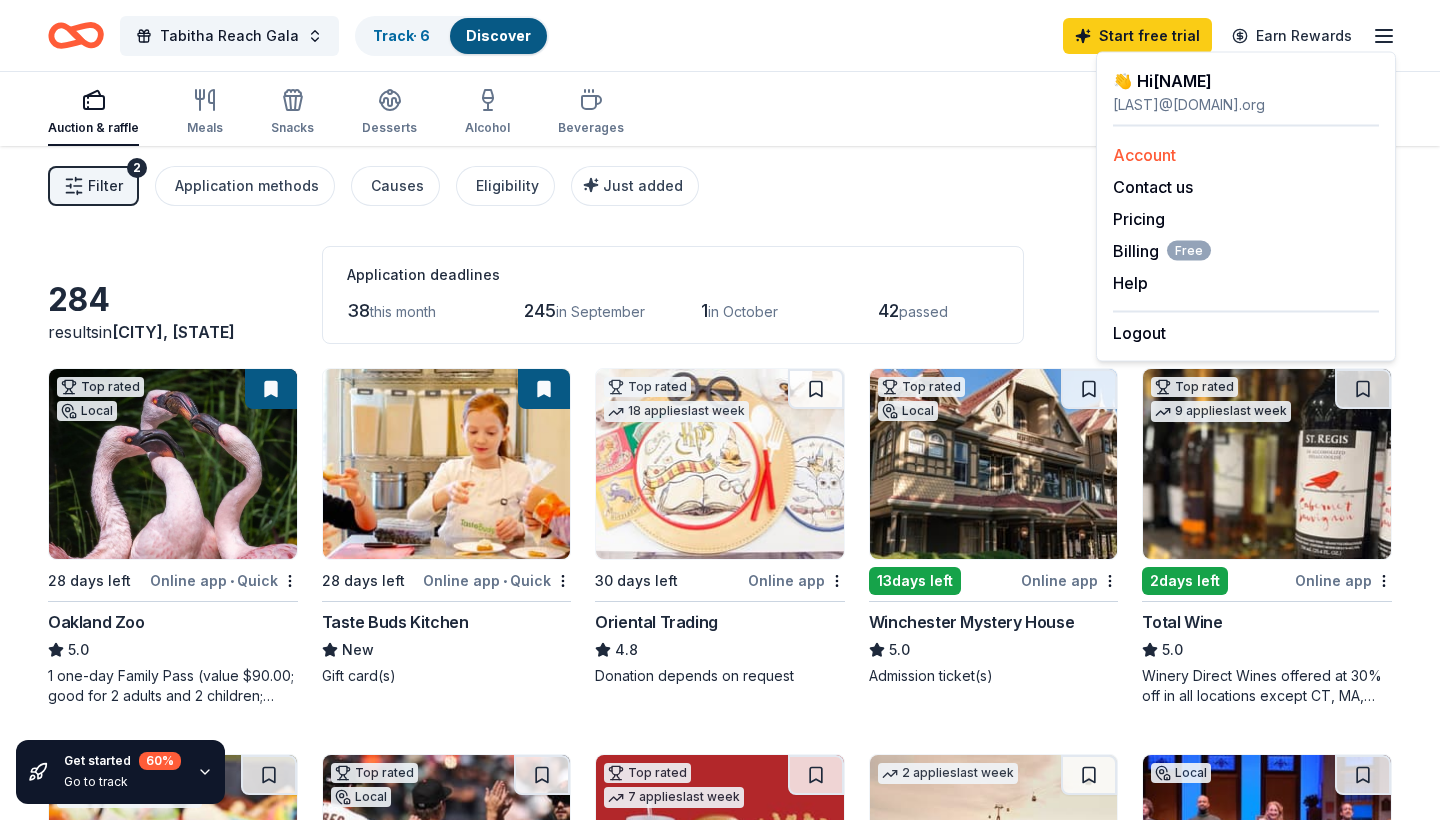 click on "Account" at bounding box center (1144, 155) 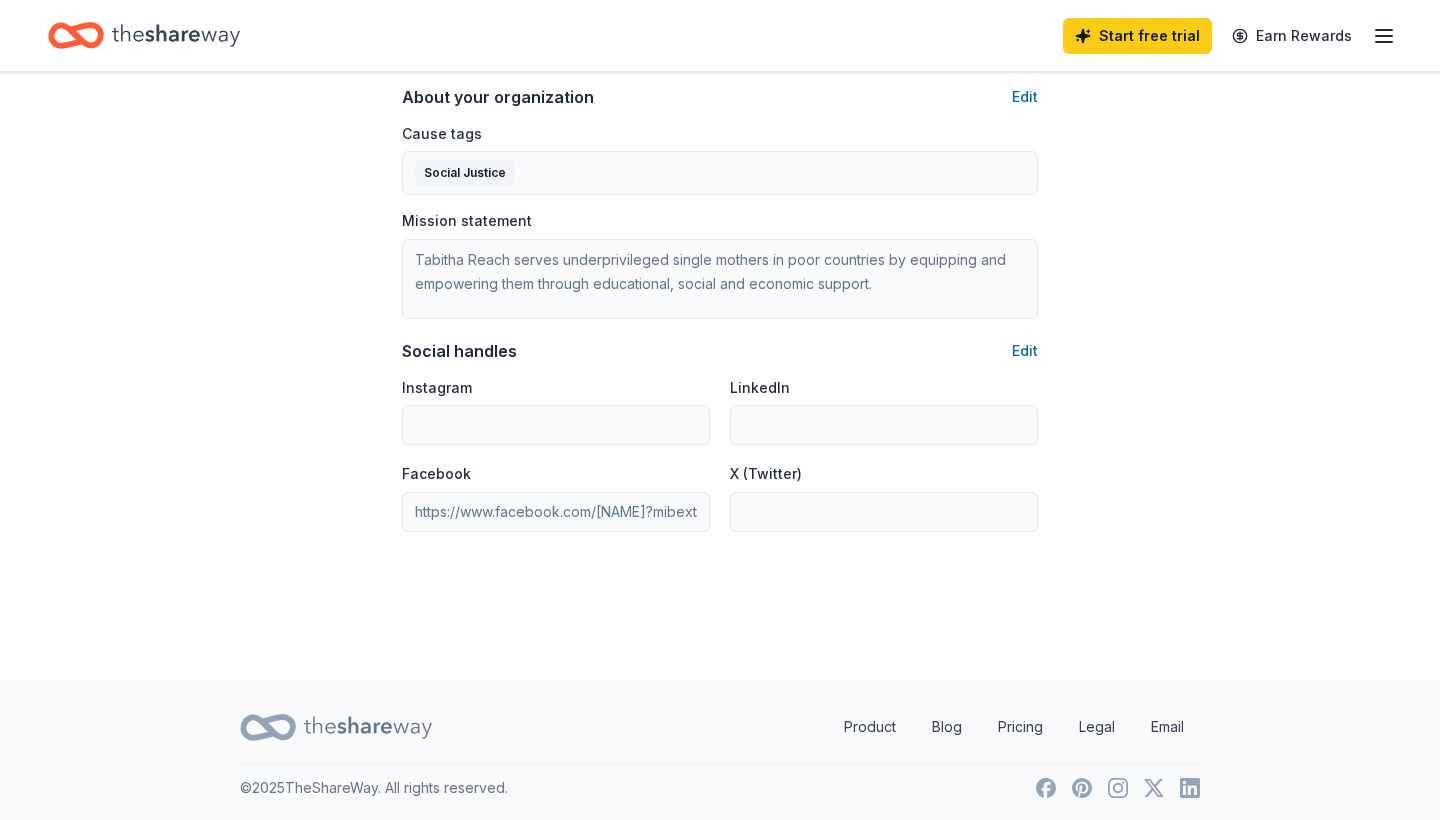 scroll, scrollTop: 1177, scrollLeft: 0, axis: vertical 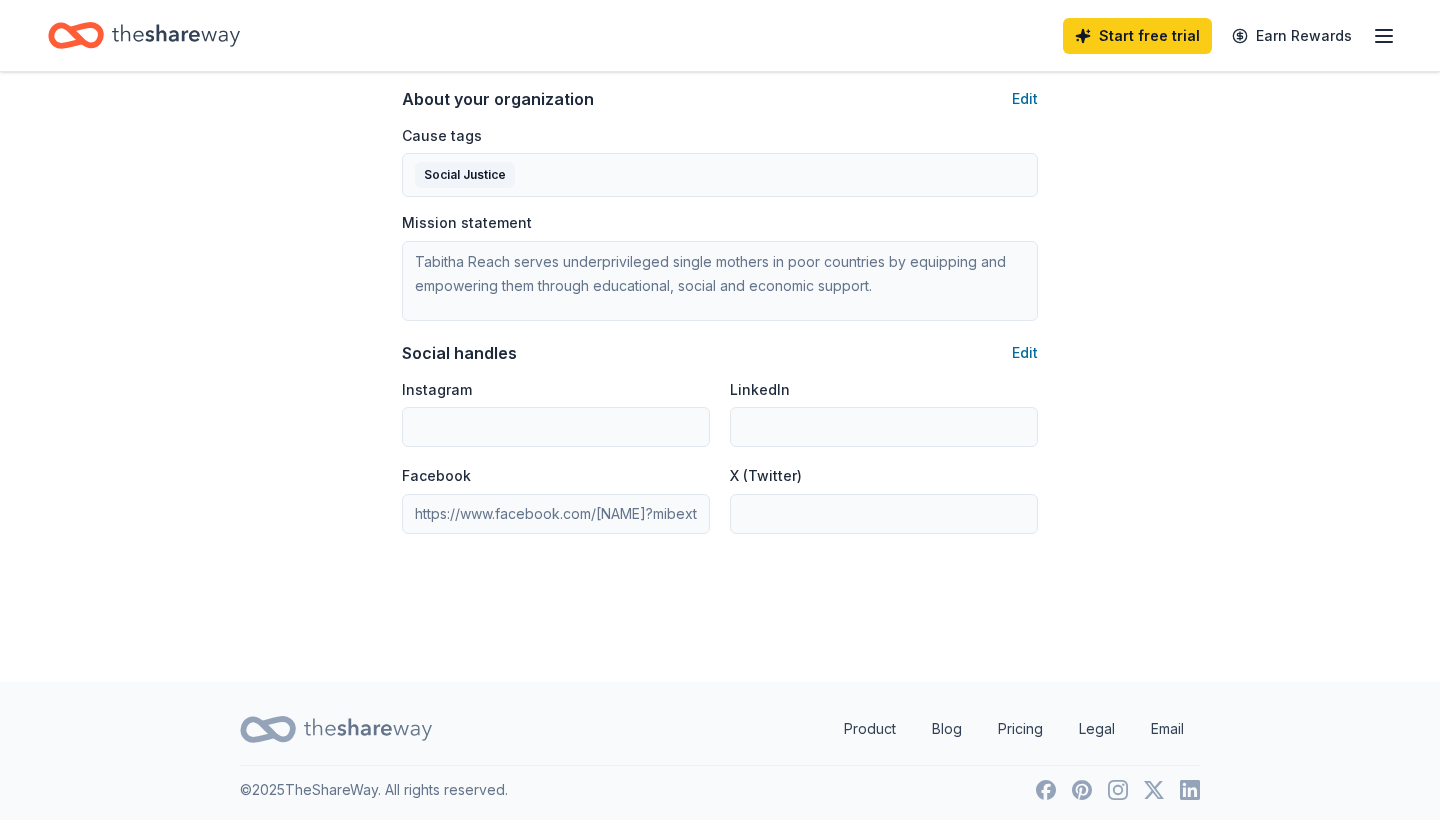 click 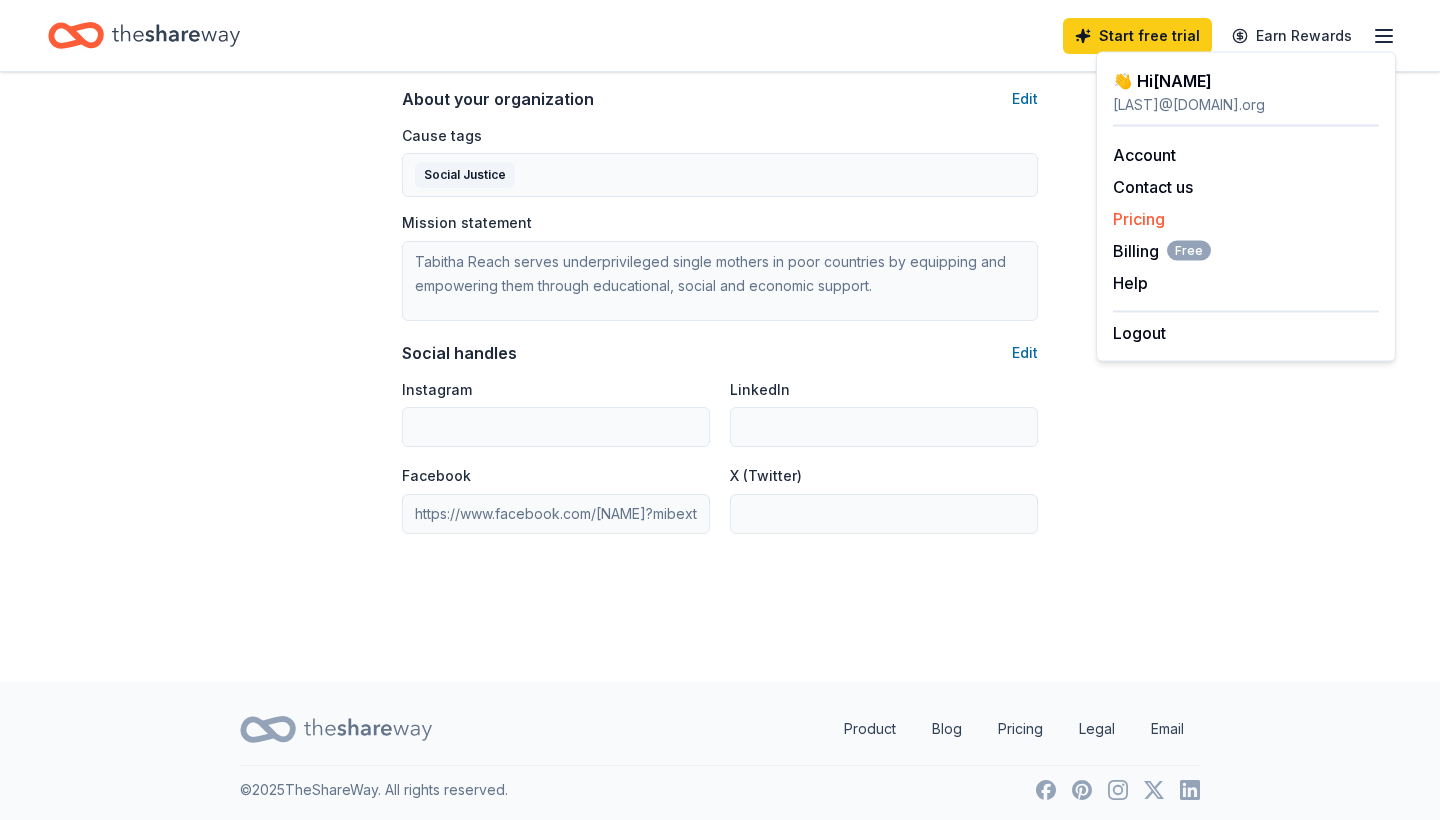 click on "Pricing" at bounding box center (1139, 219) 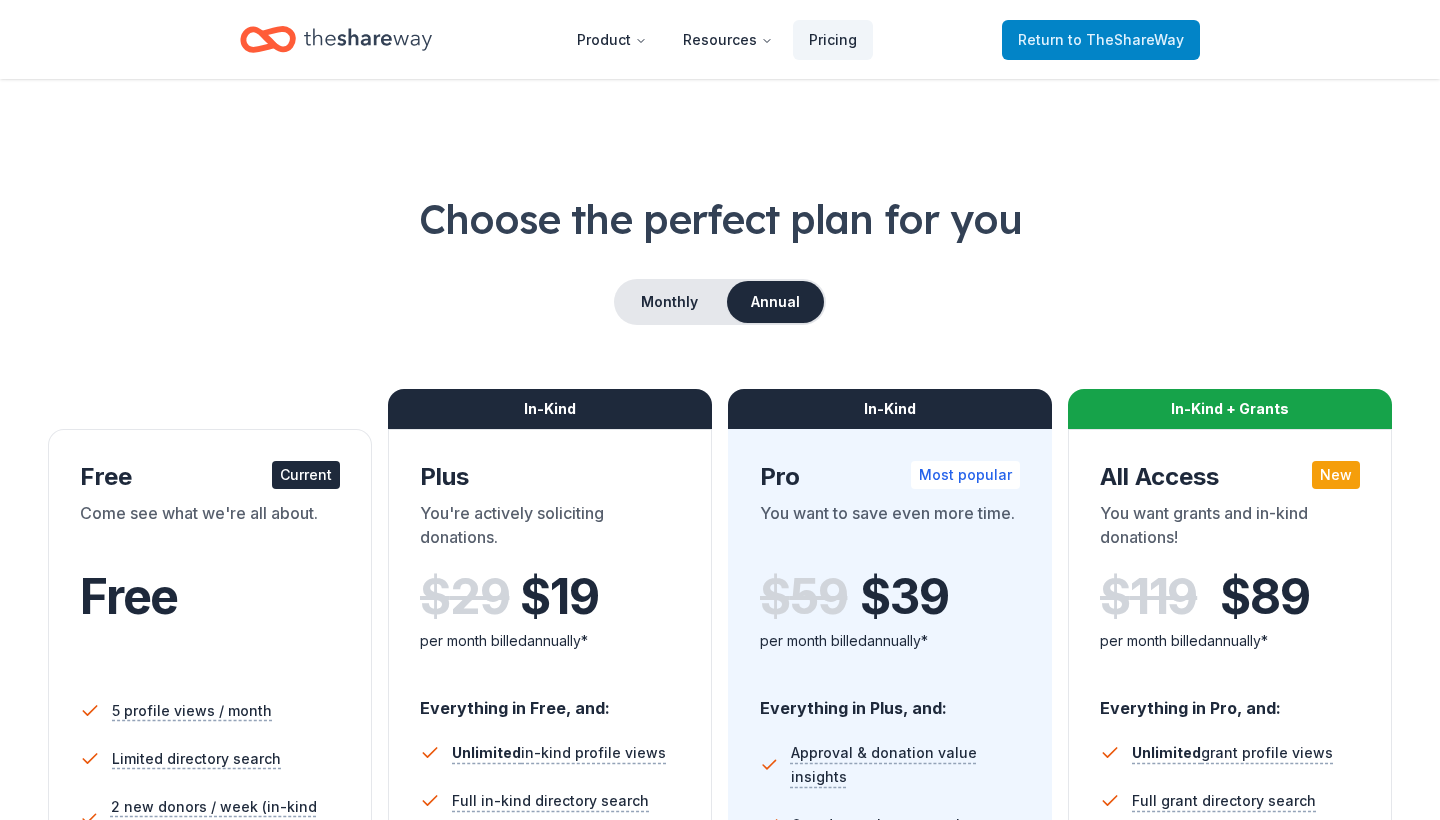 scroll, scrollTop: 0, scrollLeft: 0, axis: both 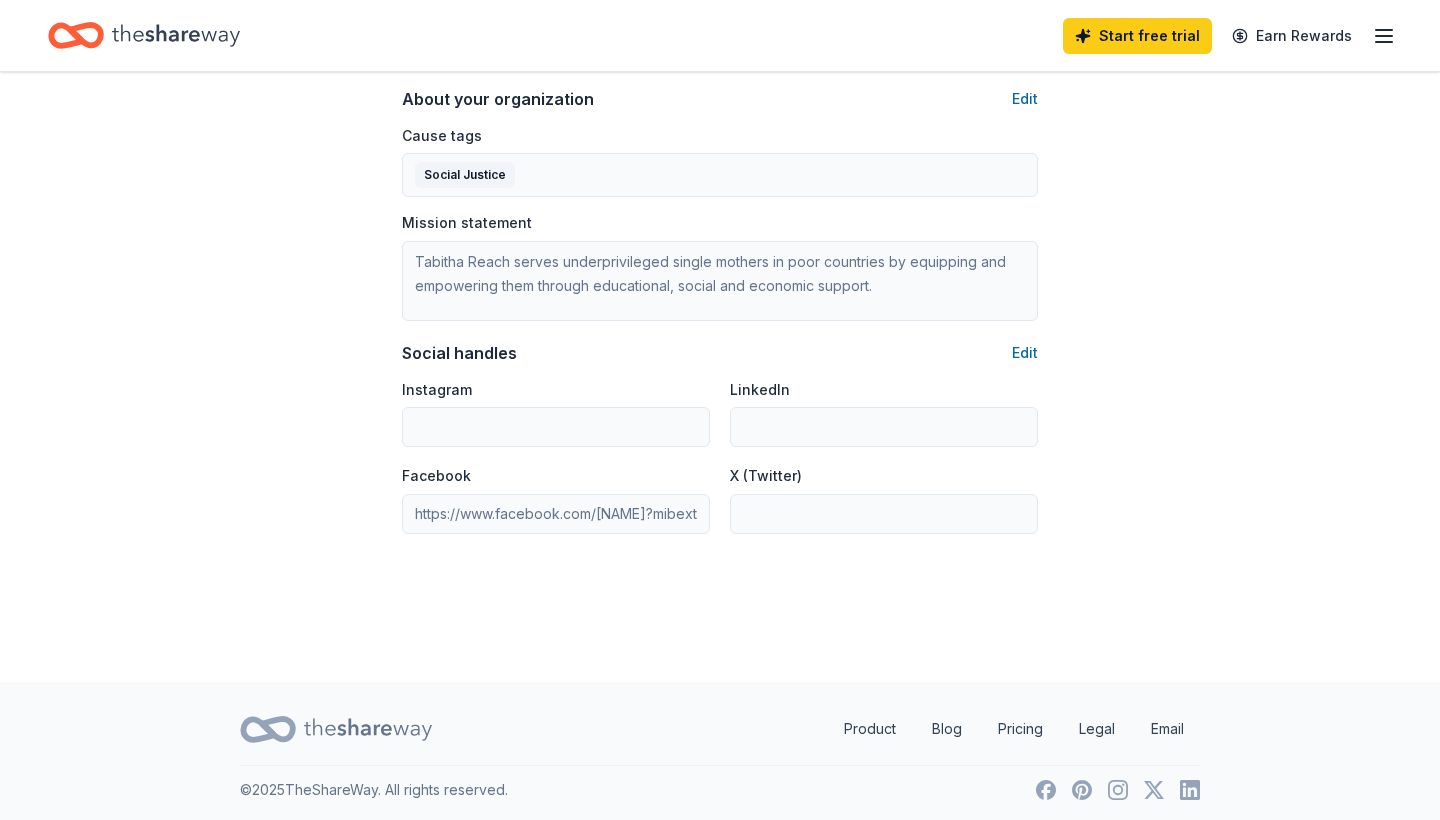 click 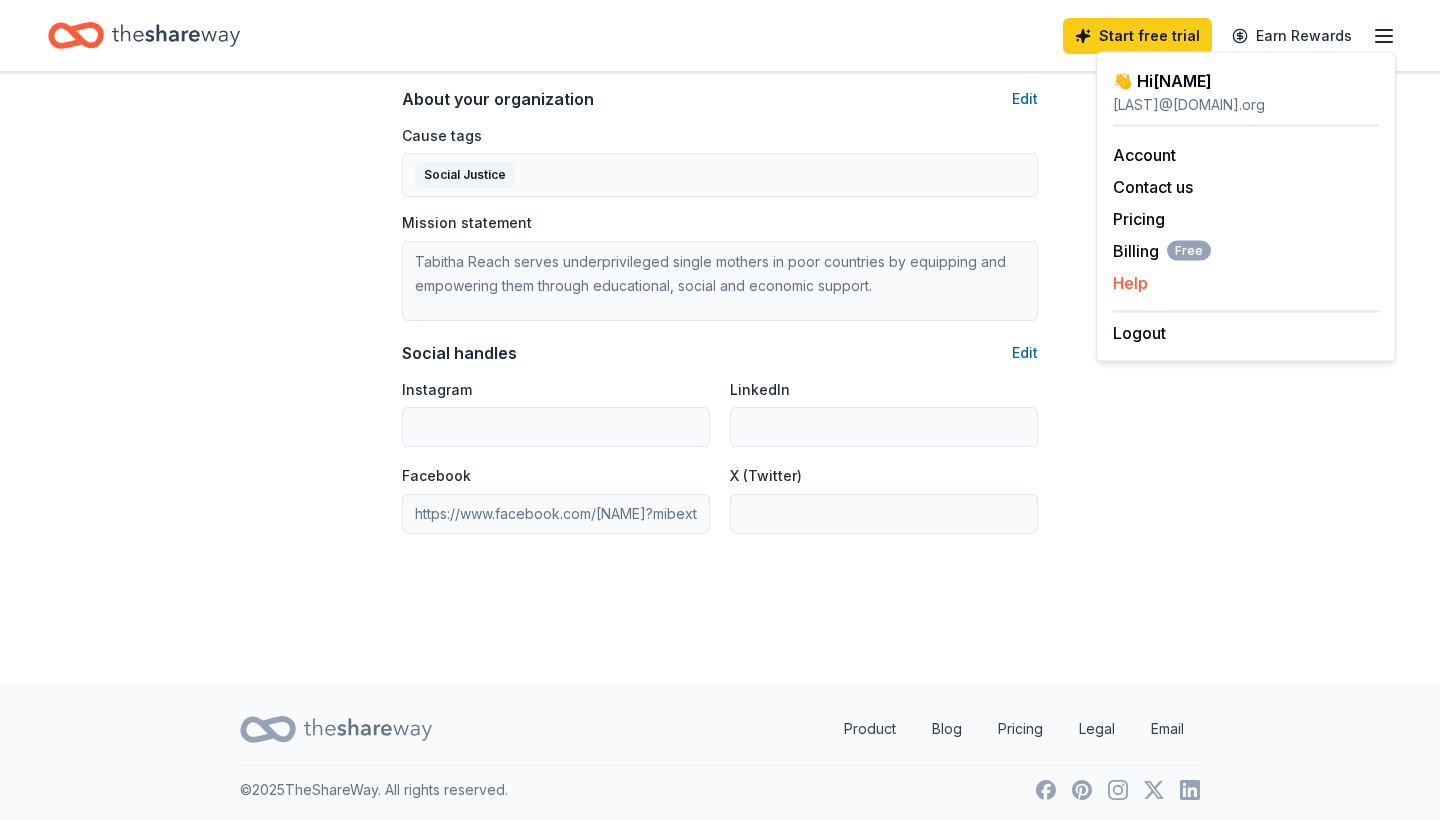 click on "Help" at bounding box center (1130, 283) 